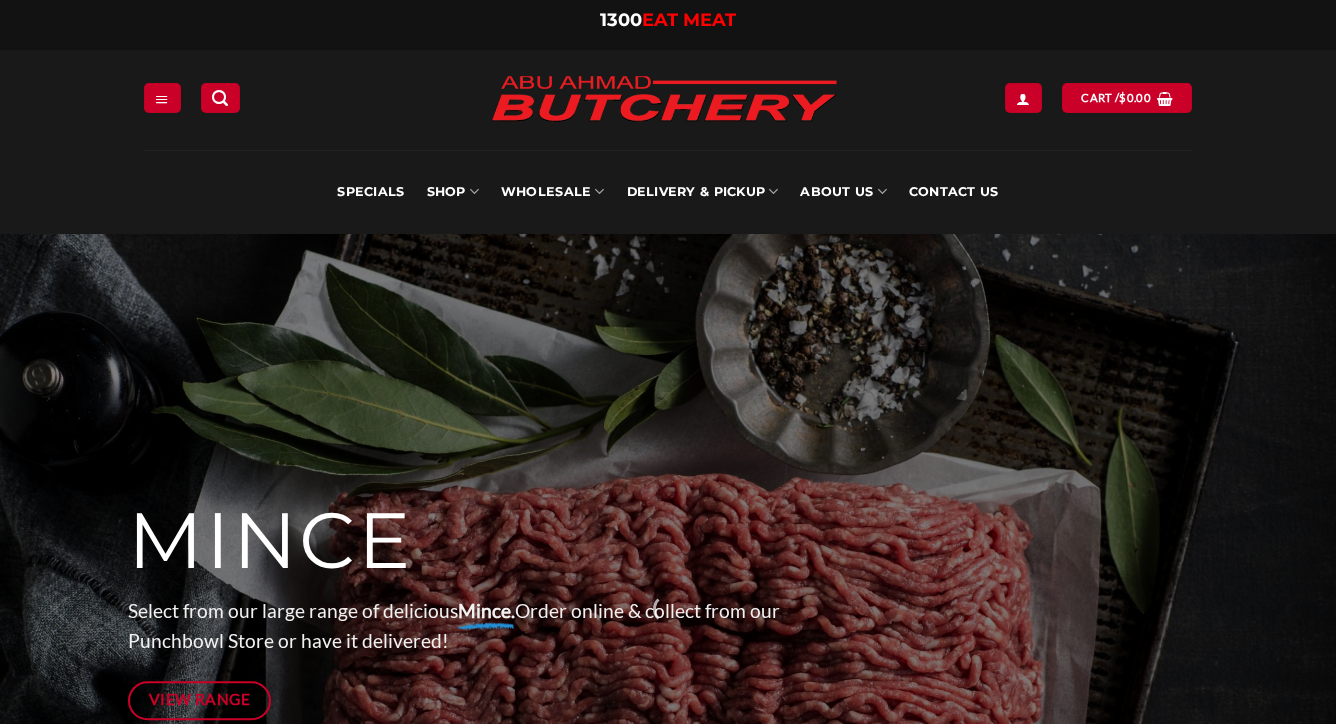 scroll, scrollTop: 0, scrollLeft: 0, axis: both 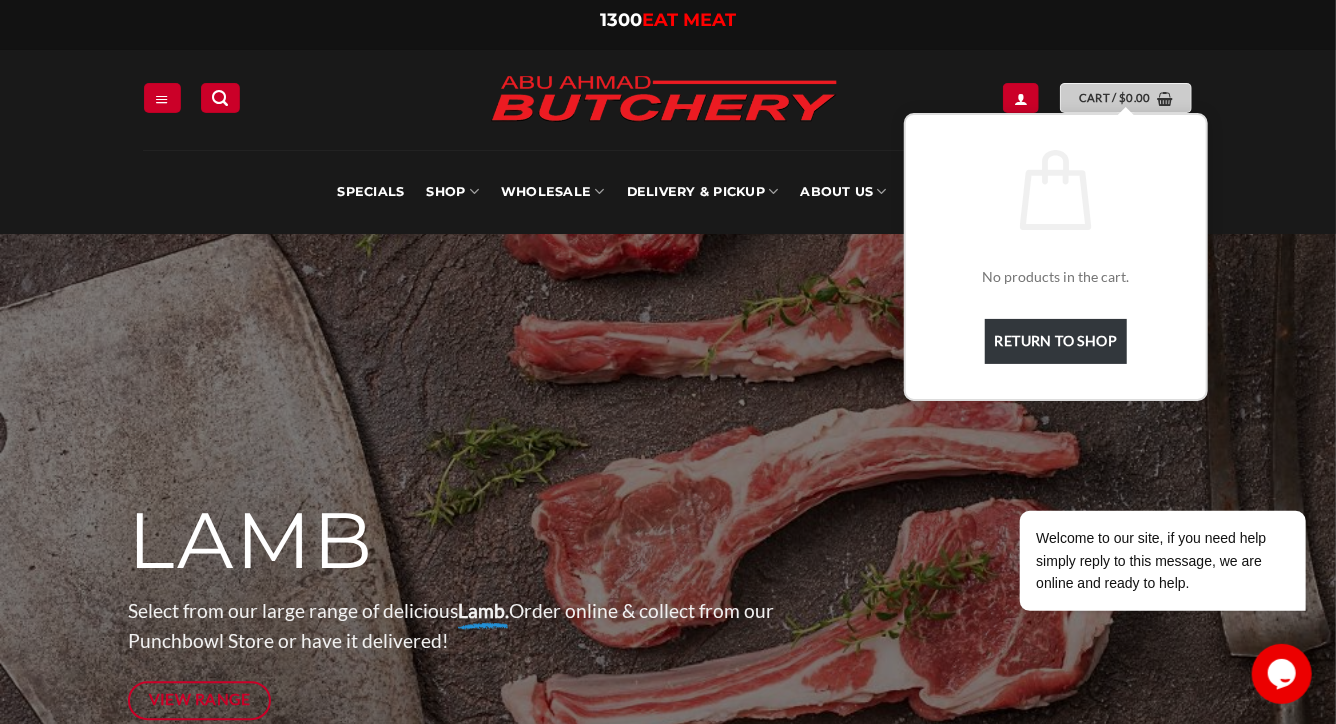 click on "Cart   /         $ 0.00" at bounding box center (1115, 98) 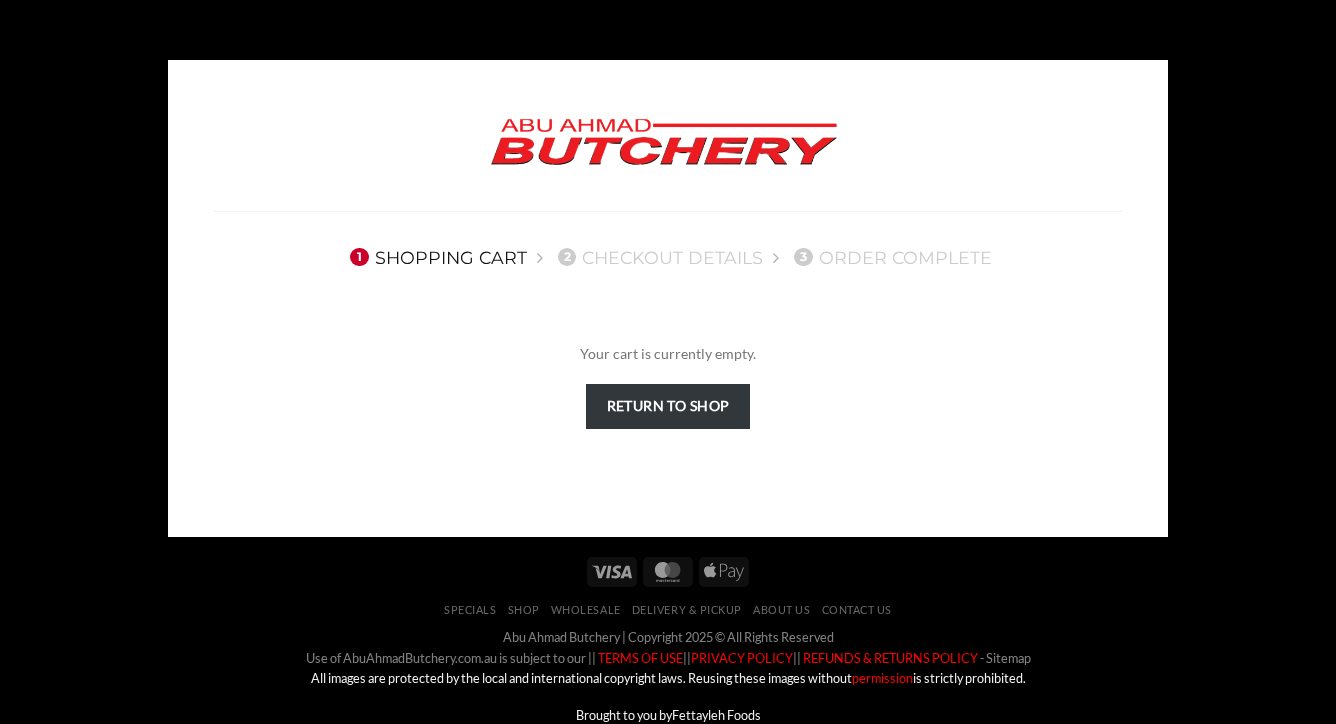 scroll, scrollTop: 0, scrollLeft: 0, axis: both 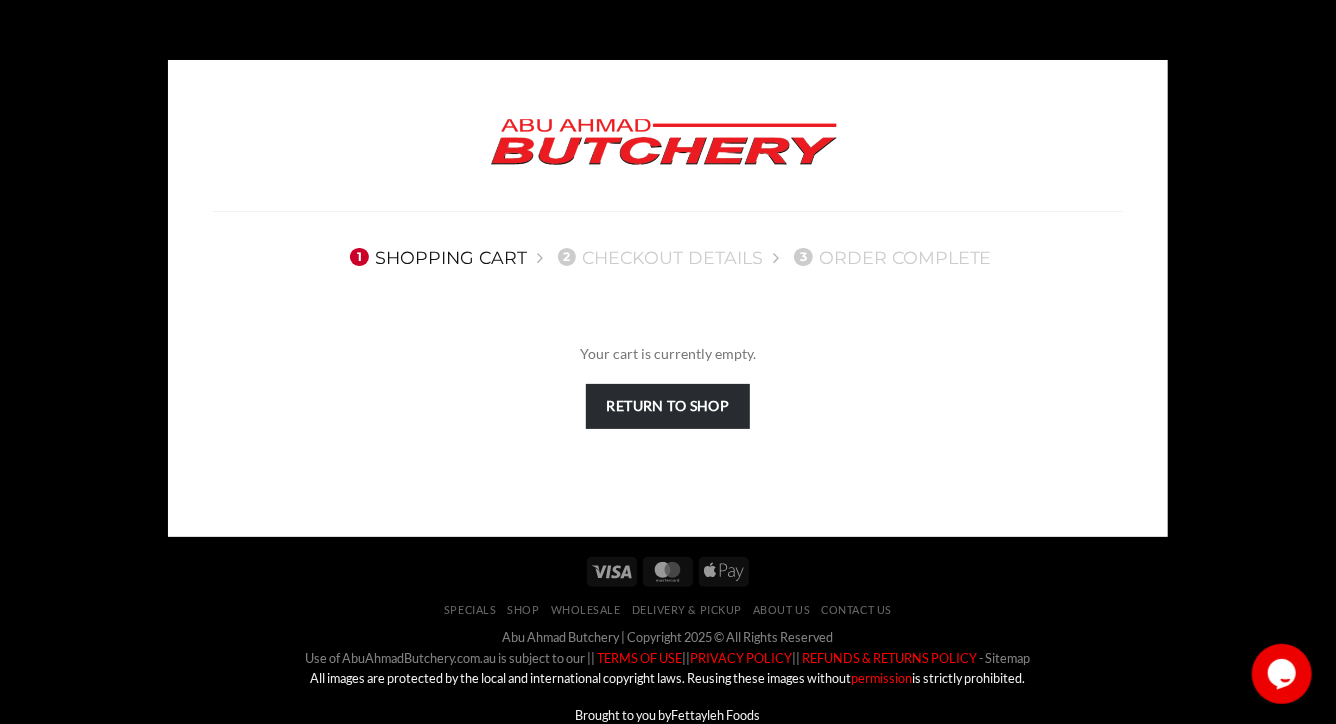 click on "Return to shop" at bounding box center (668, 406) 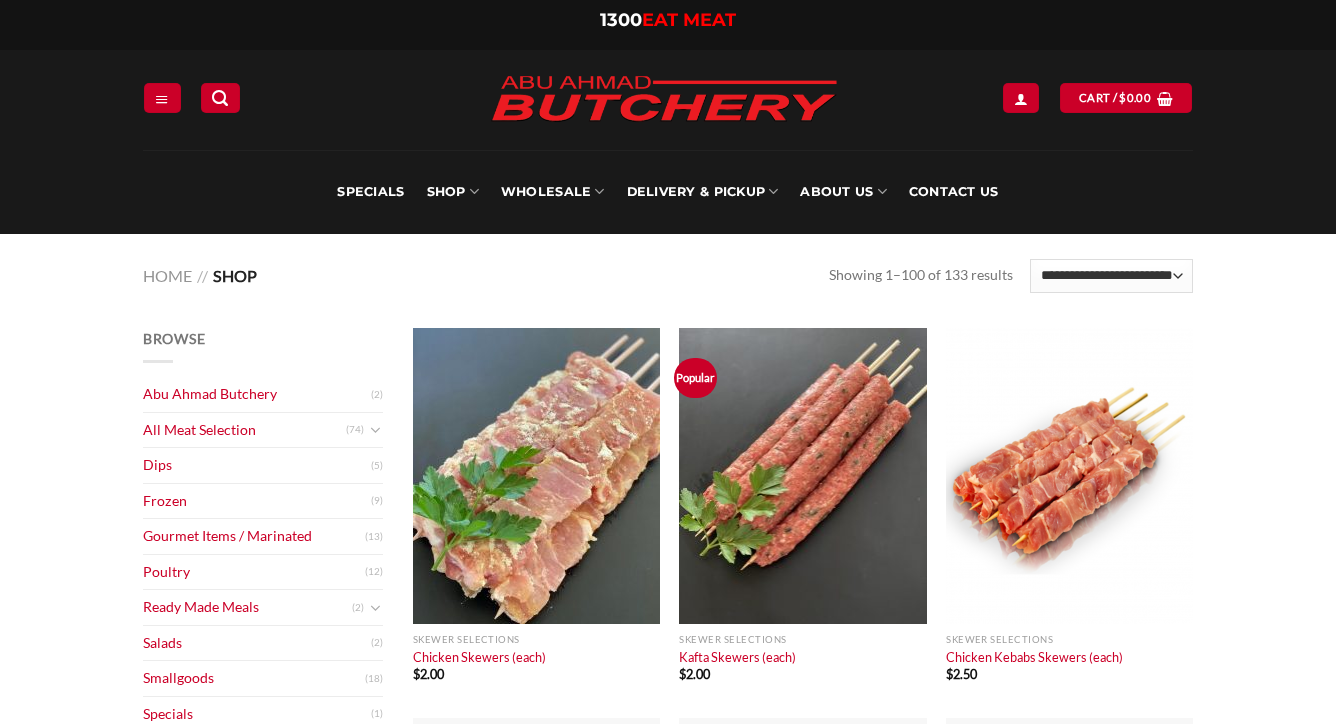scroll, scrollTop: 0, scrollLeft: 0, axis: both 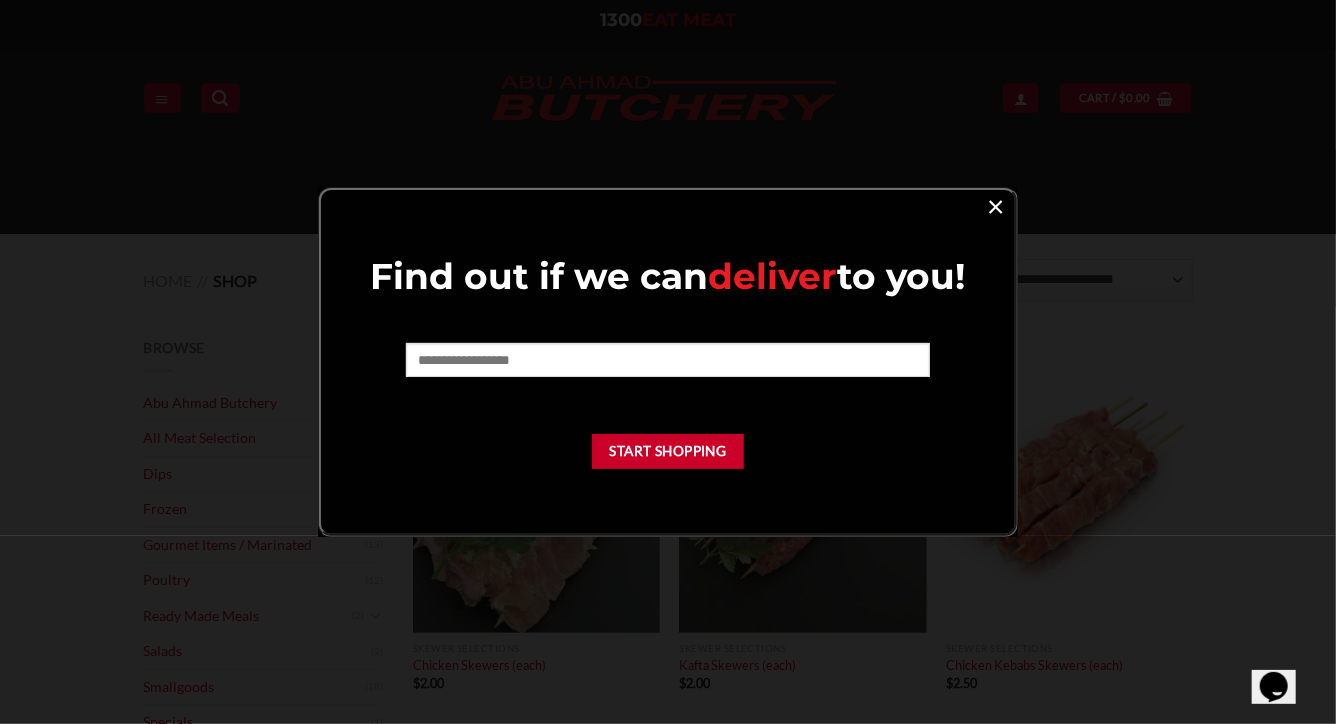 click on "×" at bounding box center (995, 205) 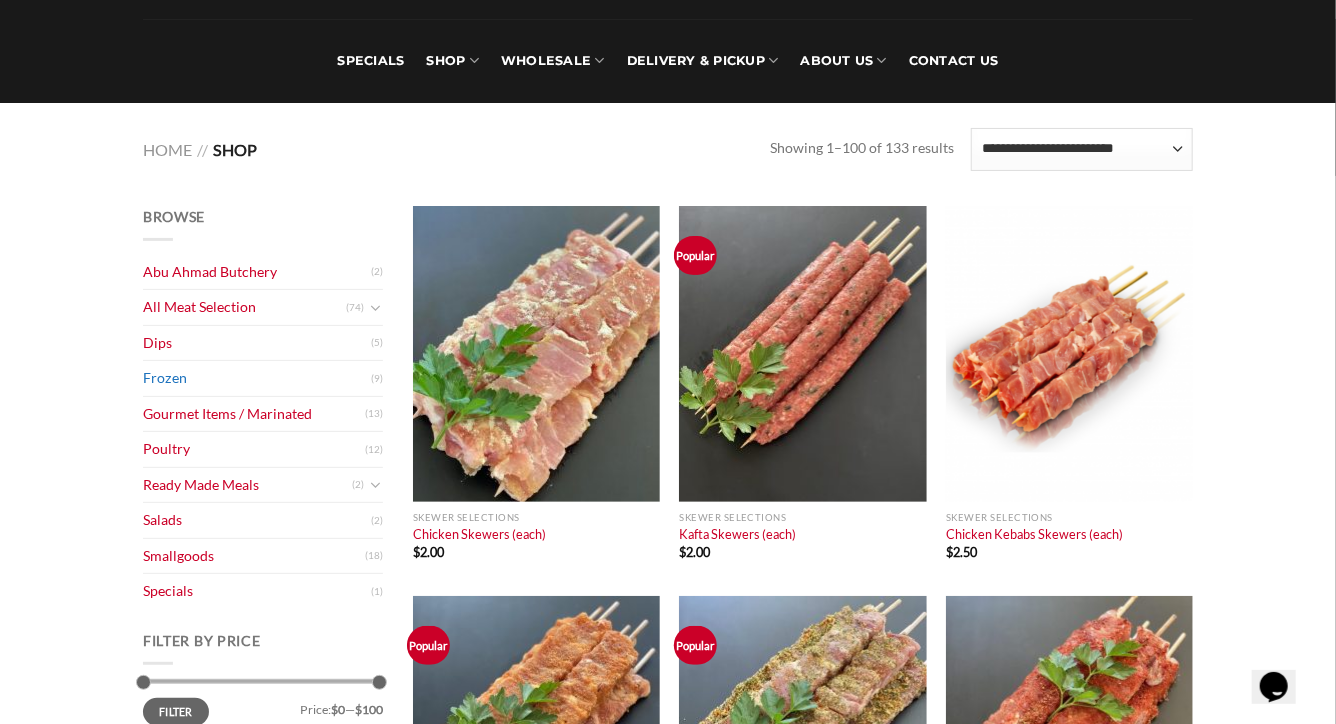 scroll, scrollTop: 133, scrollLeft: 0, axis: vertical 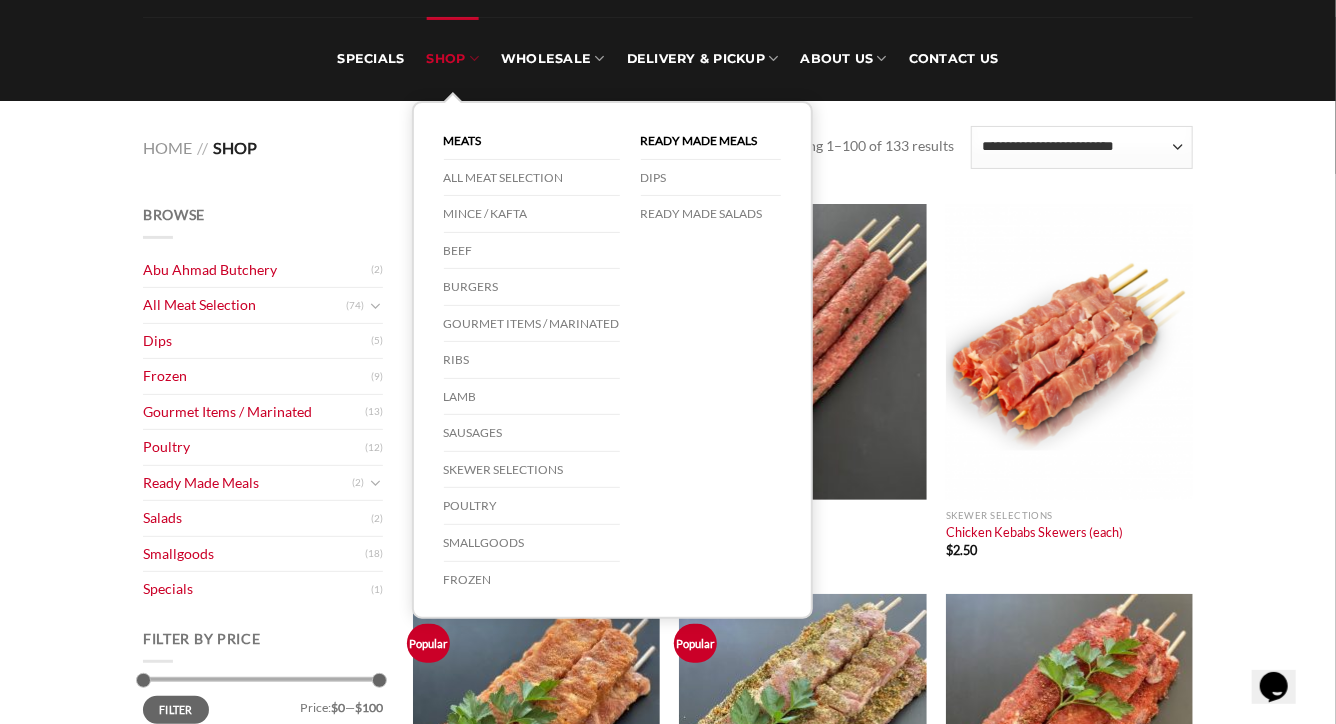 click on "SHOP" at bounding box center [453, 59] 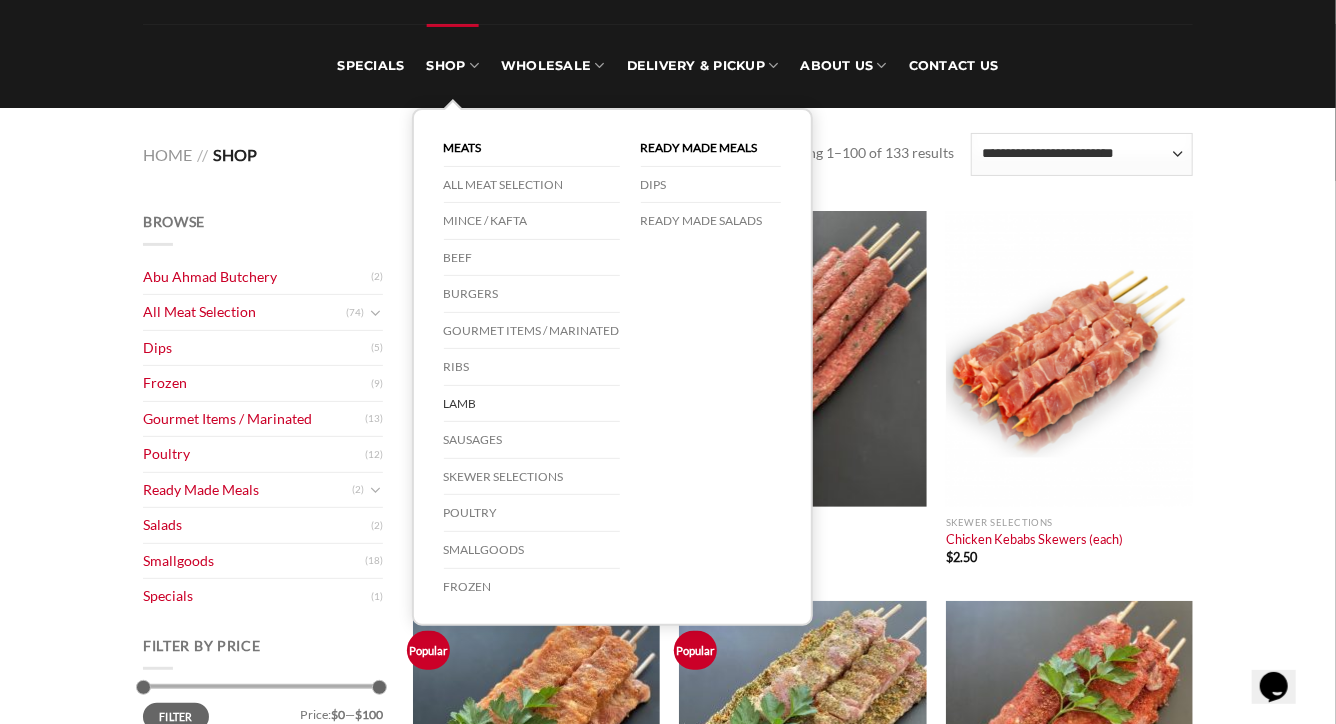 scroll, scrollTop: 127, scrollLeft: 0, axis: vertical 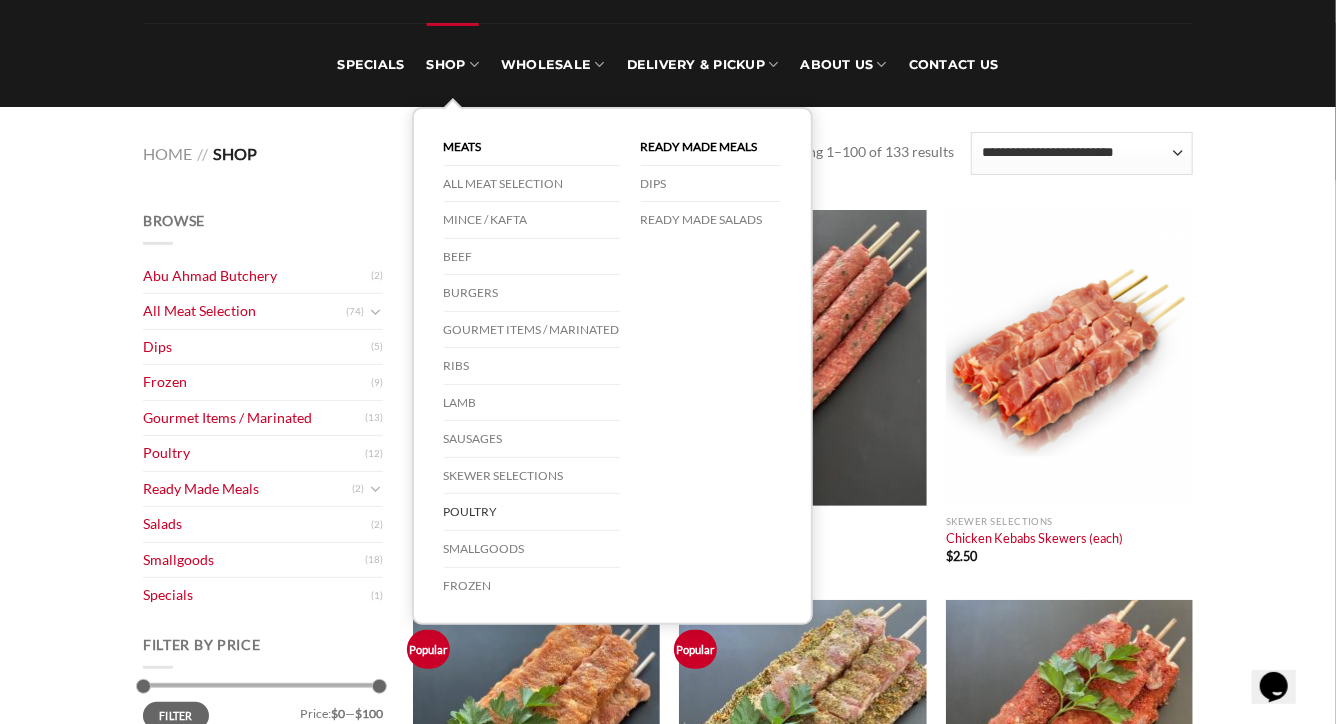 click on "Poultry" at bounding box center (532, 512) 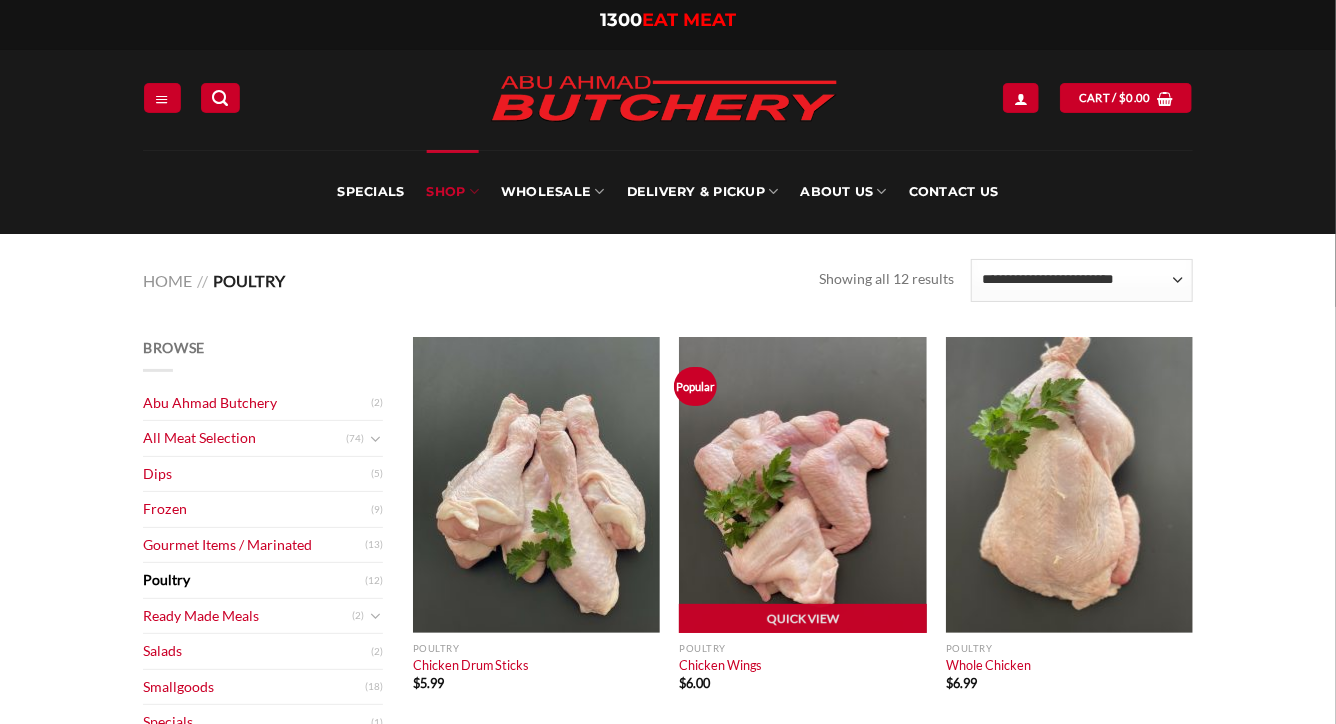 scroll, scrollTop: 319, scrollLeft: 0, axis: vertical 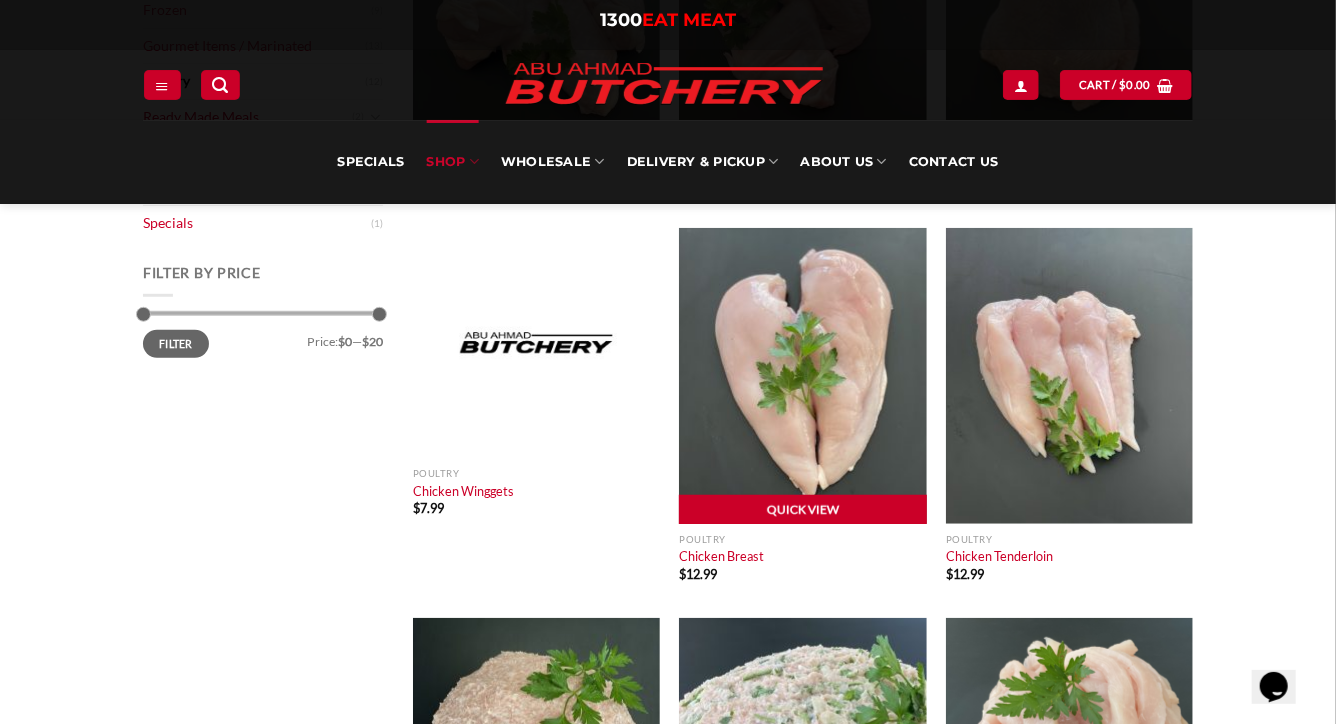 click on "Quick View" at bounding box center [802, 510] 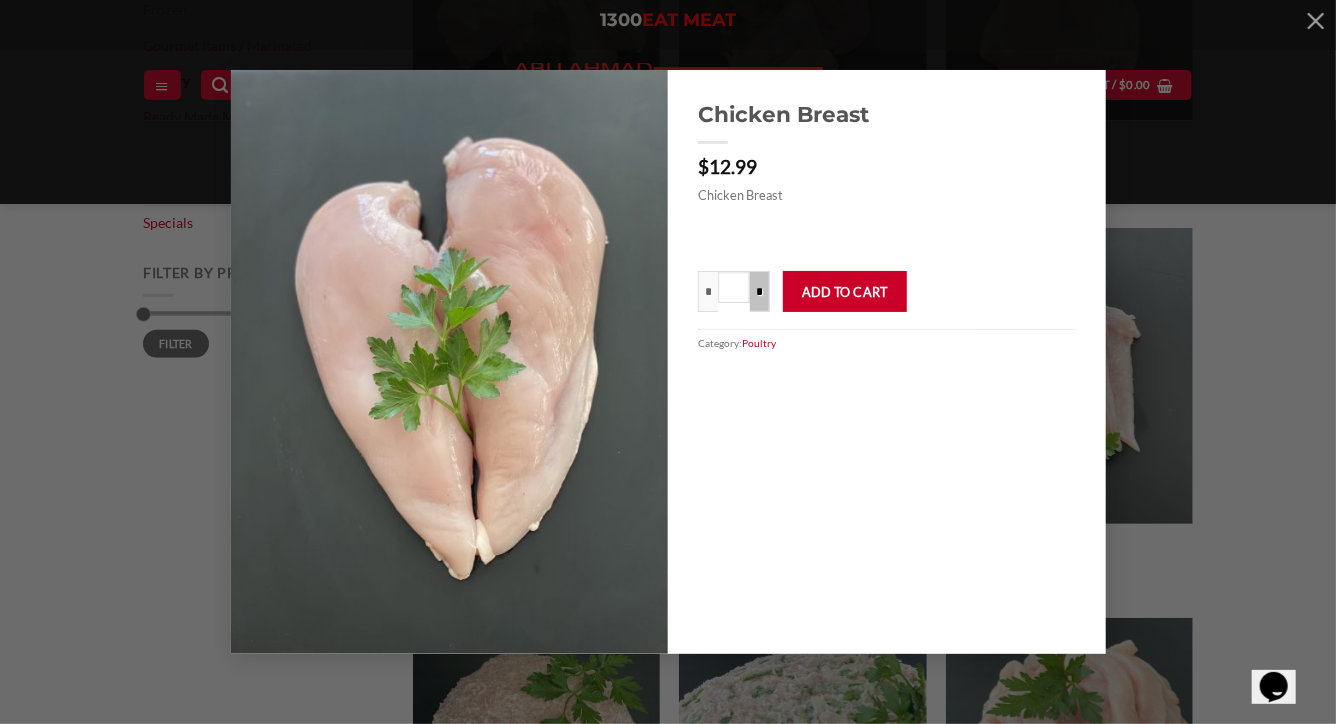 click on "*" at bounding box center (760, 291) 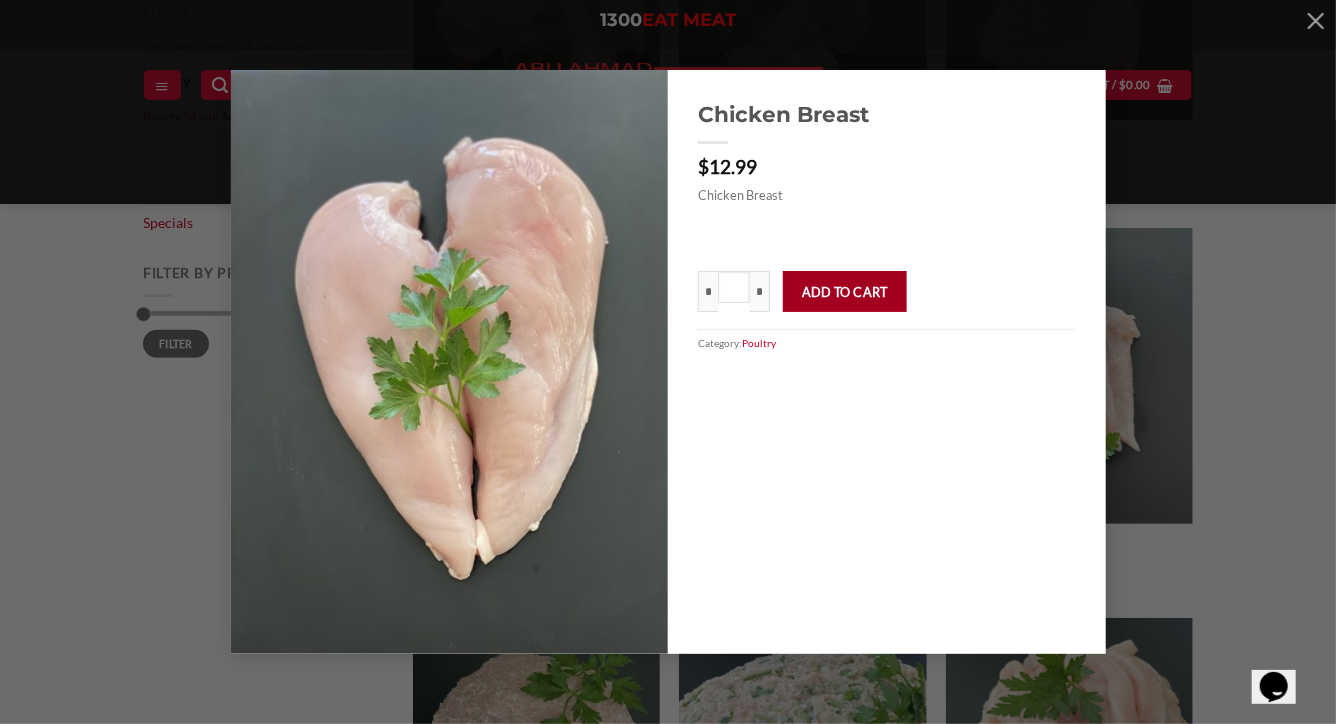 click on "Add to cart" at bounding box center (845, 291) 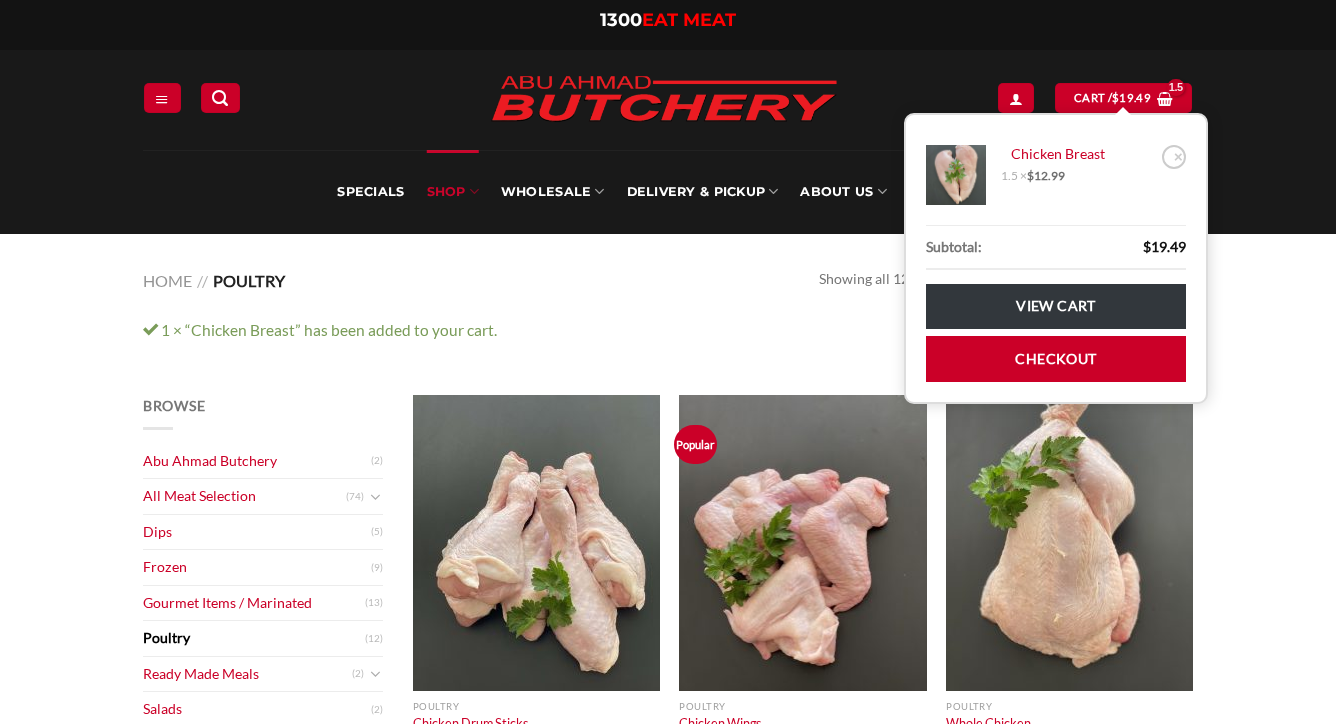 scroll, scrollTop: 0, scrollLeft: 0, axis: both 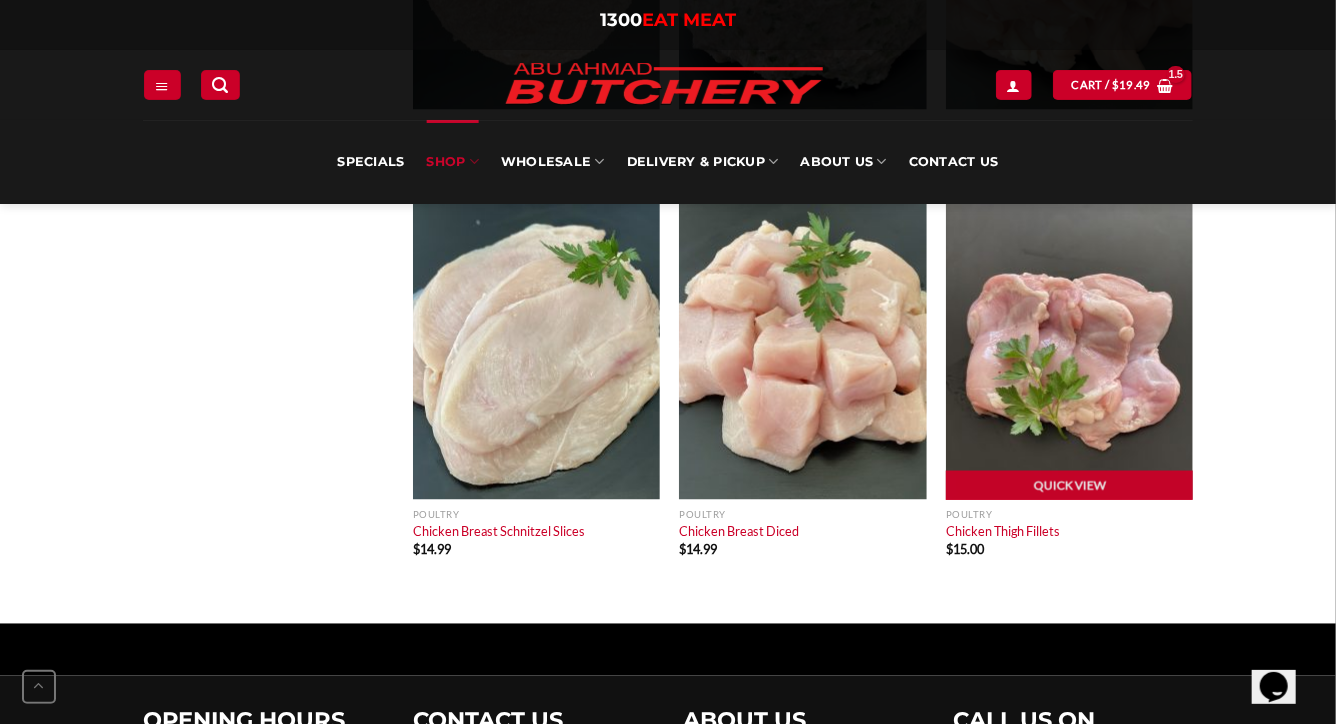 click at bounding box center [1069, 352] 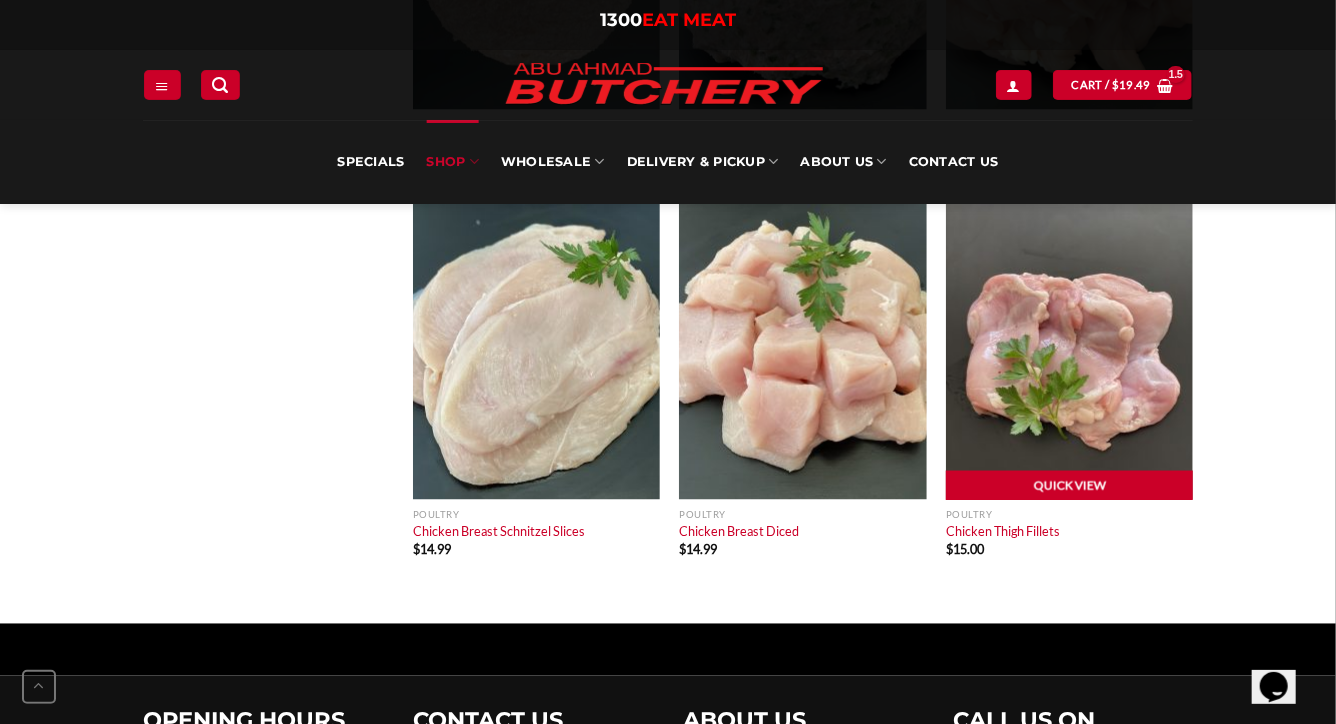 click on "Quick View" at bounding box center [1069, 486] 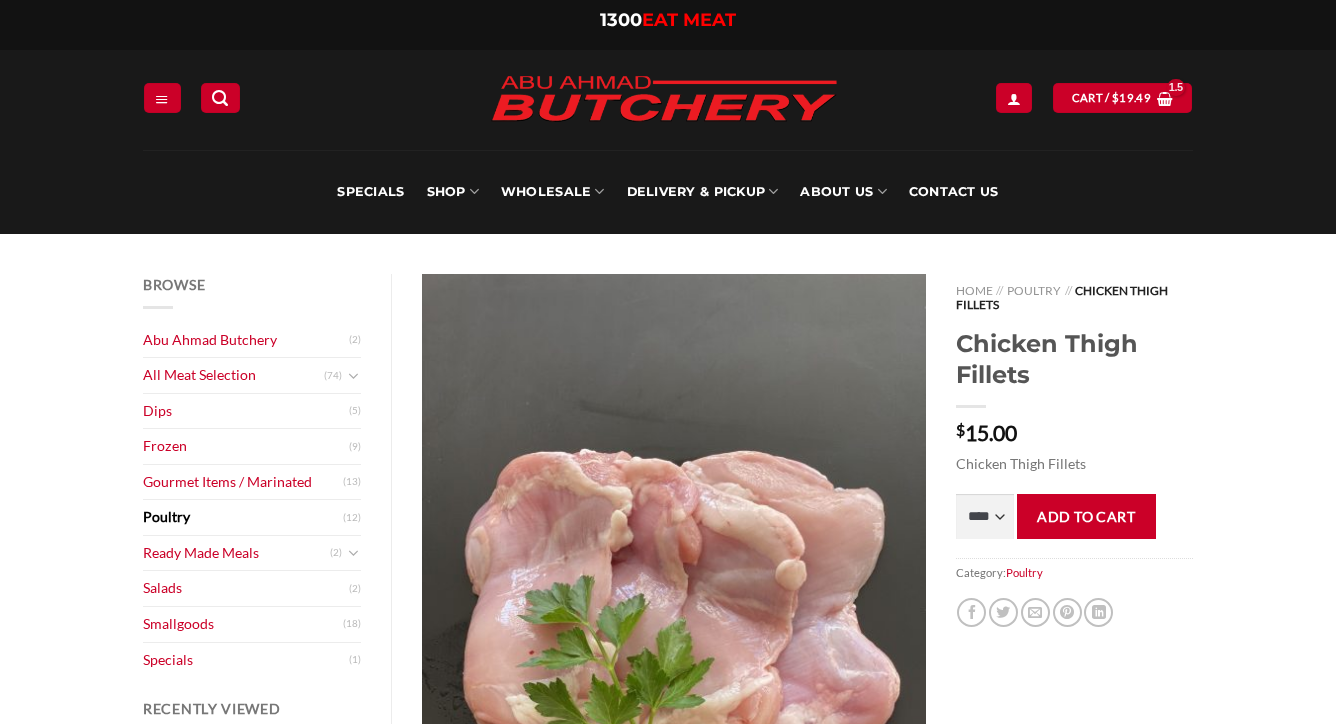 scroll, scrollTop: 0, scrollLeft: 0, axis: both 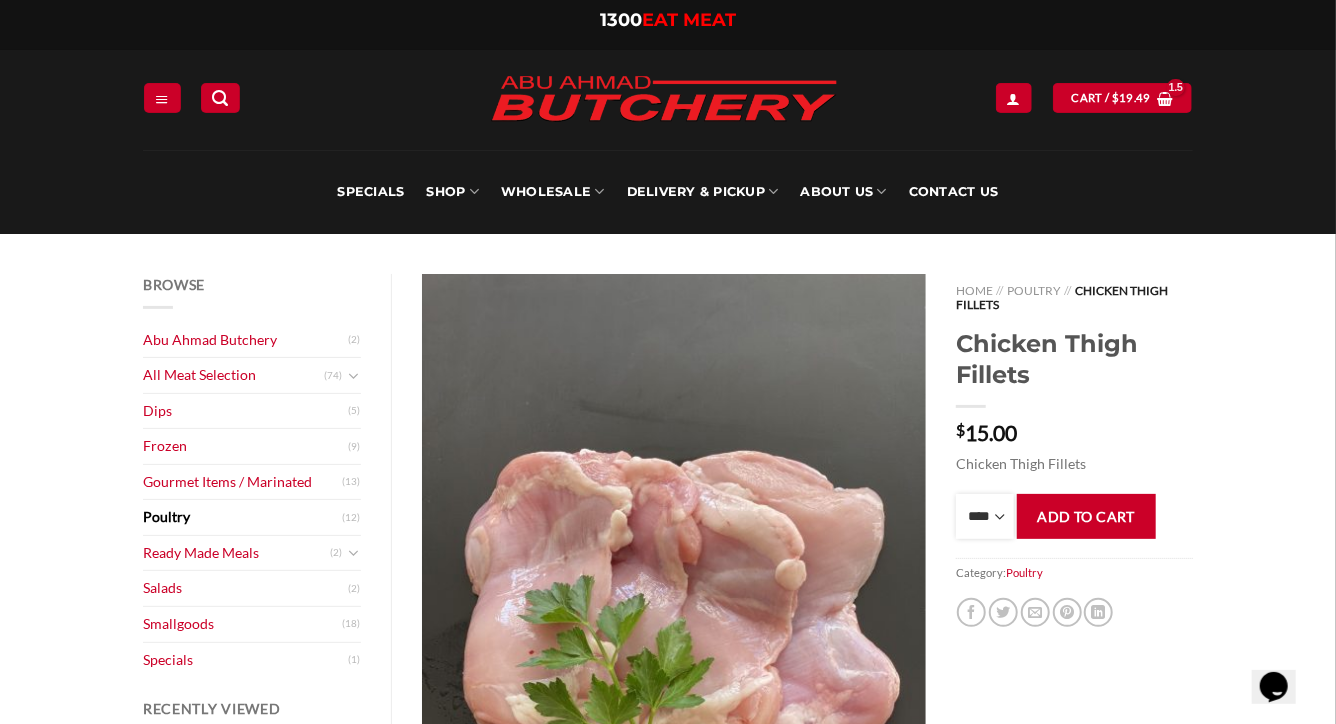 click on "**** * *** * *** * *** * *** * *** * *** * *** * *** * *** ** **** ** **** ** **** ** **** ** **** ** **** ** **** ** **** ** **** ** **** ** **** ** **** ** **** ** **** ** **** ** **** ** **** ** **** ** **** ** **** ** **** ** **** ** **** ** **** ** **** ** **** ** **** ** **** ** **** ** **** ** **** ** **** ** **** ** **** ** **** ** **** ** **** ** **** ** **** ** **** ** **** ** **** ** **** ** **** ** **** ** **** ** **** ** **** ** **** ** **** ** **** ** **** ** **** ** **** ** **** ** **** ** **** ** **** ** **** ** **** ** **** ** **** ** **** ** **** ** **** ** **** ** **** ** **** ** **** ** **** ** **** ** **** ** **** ** **** ** **** ** **** ** **** ** **** ** **** ** **** ** **** ** **** ** **** ** **** ** **** ** **** ** **** ** **** ** **** ** **** *** ***** *** ***** *** ***** *** ***** *** ***** *** ***** *** ***** *** ***** *** ***** *** ***** *** ***** *** ***** *** ***** *** ***** *** ***** *** ***** *** ***** *** ***** *** ***** *** ***** *** ***** *** ***** *** ***** *** ***** ***" at bounding box center [985, 516] 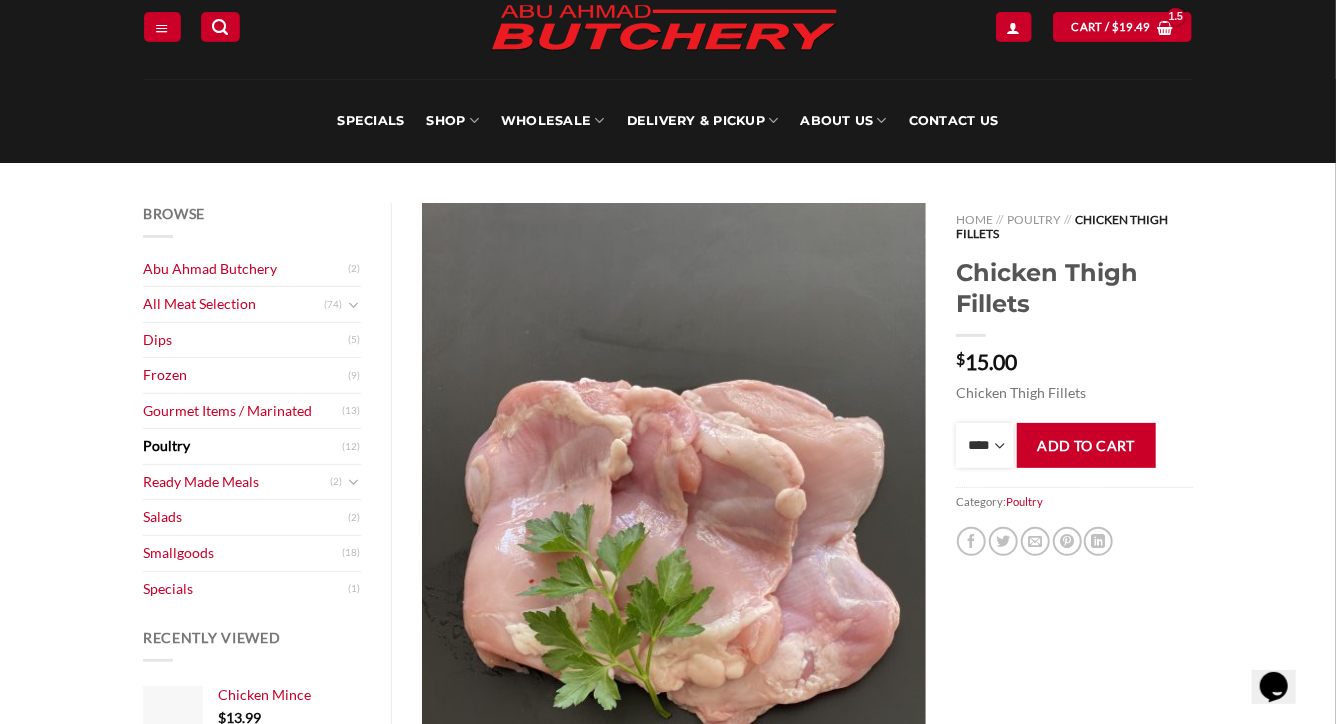 scroll, scrollTop: 92, scrollLeft: 0, axis: vertical 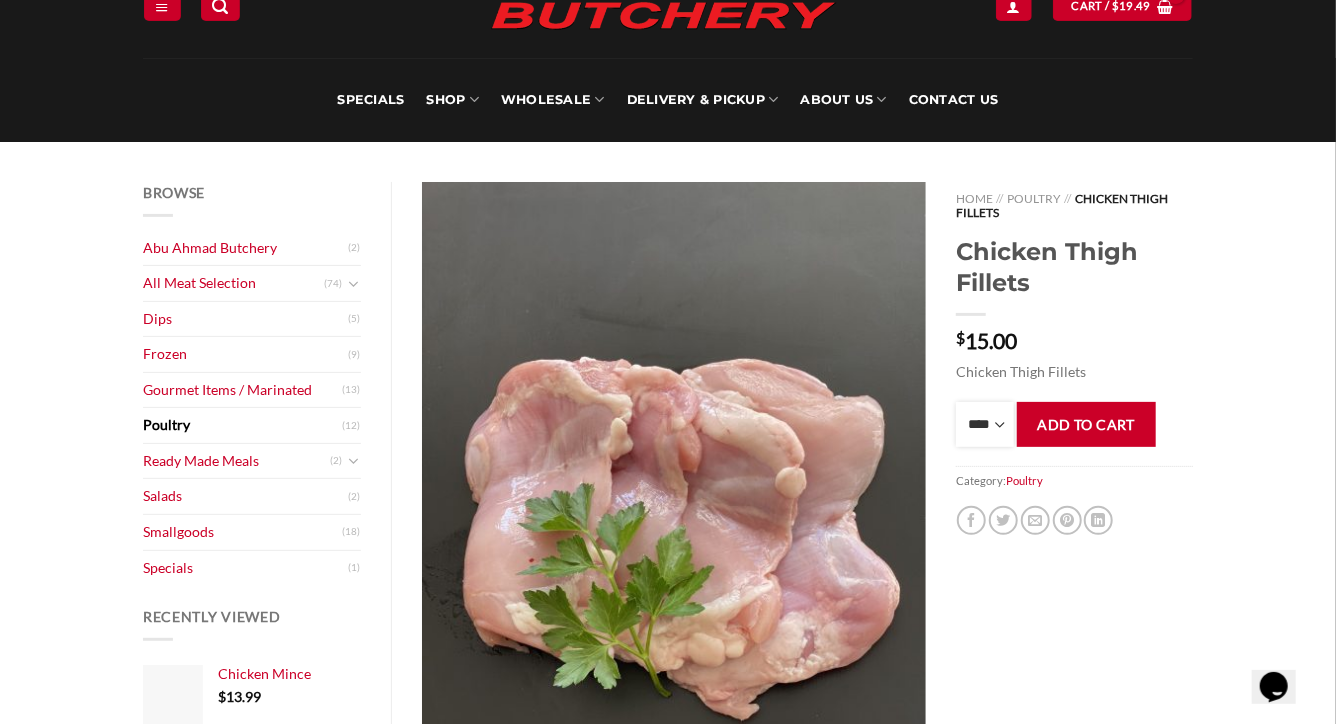 click on "**** * *** * *** * *** * *** * *** * *** * *** * *** * *** ** **** ** **** ** **** ** **** ** **** ** **** ** **** ** **** ** **** ** **** ** **** ** **** ** **** ** **** ** **** ** **** ** **** ** **** ** **** ** **** ** **** ** **** ** **** ** **** ** **** ** **** ** **** ** **** ** **** ** **** ** **** ** **** ** **** ** **** ** **** ** **** ** **** ** **** ** **** ** **** ** **** ** **** ** **** ** **** ** **** ** **** ** **** ** **** ** **** ** **** ** **** ** **** ** **** ** **** ** **** ** **** ** **** ** **** ** **** ** **** ** **** ** **** ** **** ** **** ** **** ** **** ** **** ** **** ** **** ** **** ** **** ** **** ** **** ** **** ** **** ** **** ** **** ** **** ** **** ** **** ** **** ** **** ** **** ** **** ** **** ** **** ** **** ** **** ** **** ** **** *** ***** *** ***** *** ***** *** ***** *** ***** *** ***** *** ***** *** ***** *** ***** *** ***** *** ***** *** ***** *** ***** *** ***** *** ***** *** ***** *** ***** *** ***** *** ***** *** ***** *** ***** *** ***** *** ***** *** ***** ***" at bounding box center [985, 424] 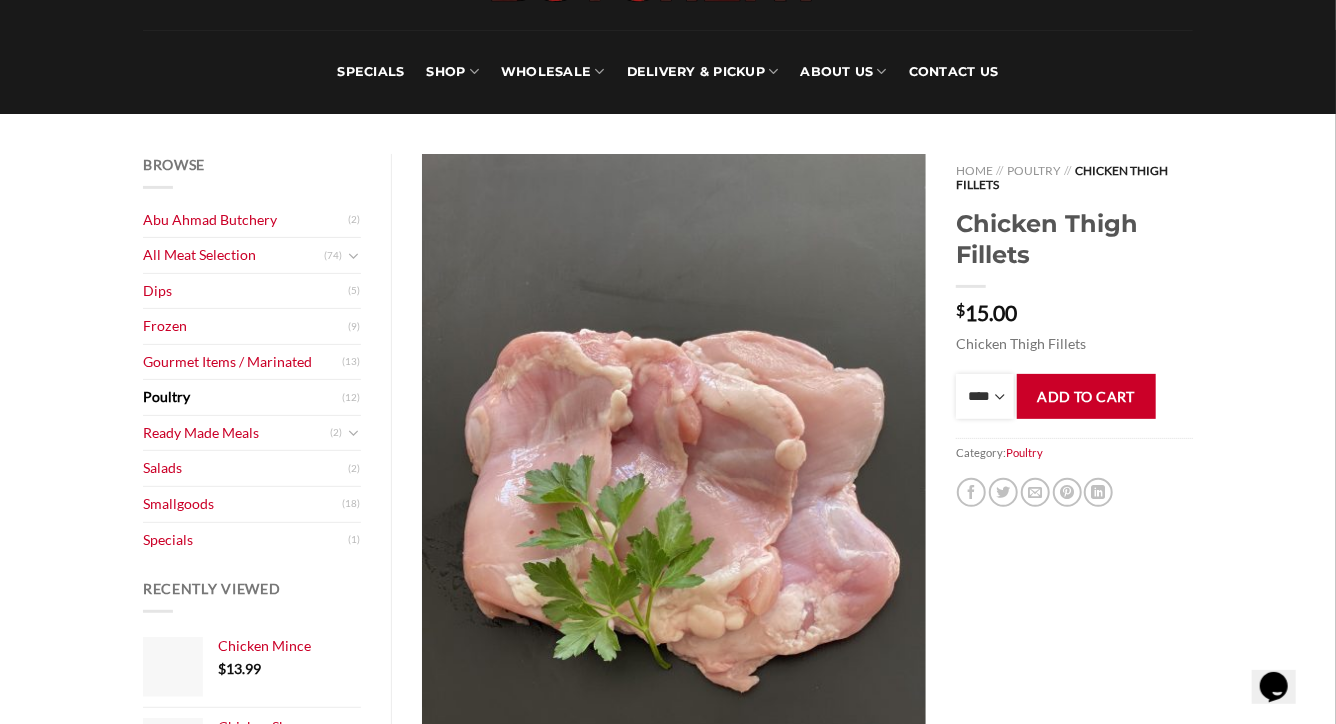 scroll, scrollTop: 136, scrollLeft: 0, axis: vertical 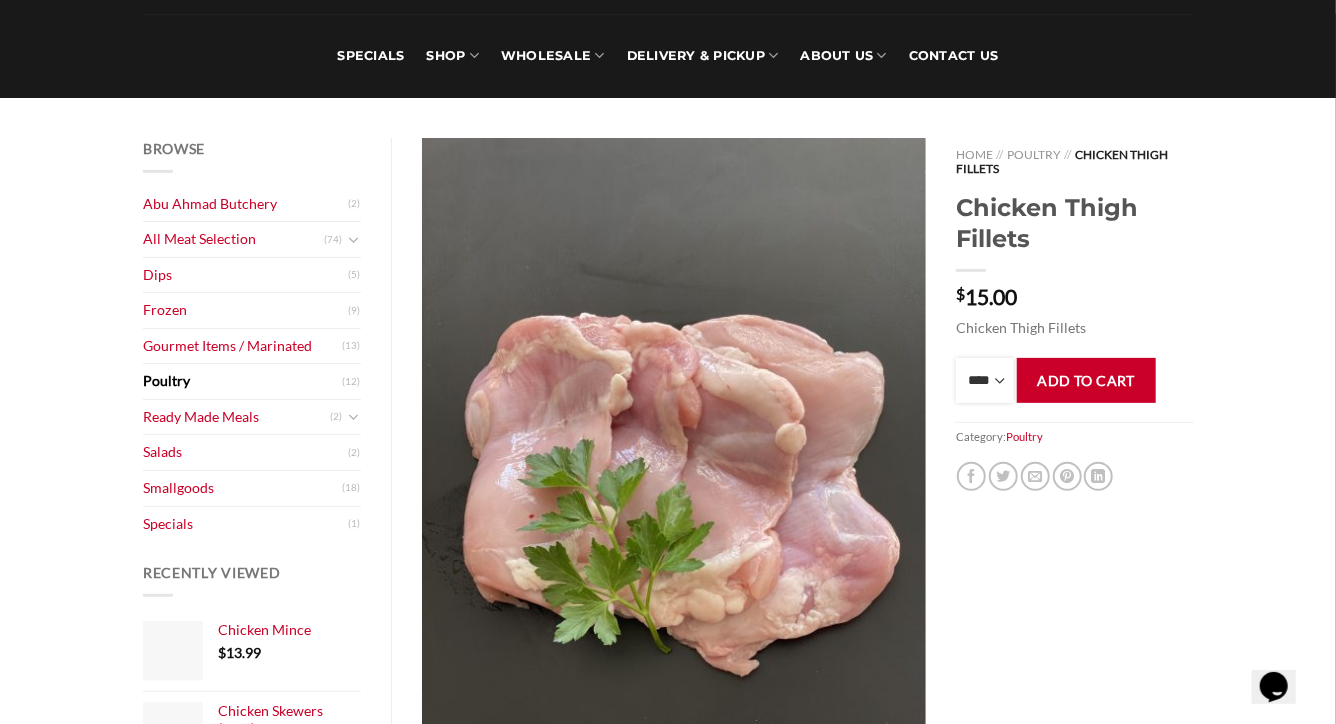 click on "**** * *** * *** * *** * *** * *** * *** * *** * *** * *** ** **** ** **** ** **** ** **** ** **** ** **** ** **** ** **** ** **** ** **** ** **** ** **** ** **** ** **** ** **** ** **** ** **** ** **** ** **** ** **** ** **** ** **** ** **** ** **** ** **** ** **** ** **** ** **** ** **** ** **** ** **** ** **** ** **** ** **** ** **** ** **** ** **** ** **** ** **** ** **** ** **** ** **** ** **** ** **** ** **** ** **** ** **** ** **** ** **** ** **** ** **** ** **** ** **** ** **** ** **** ** **** ** **** ** **** ** **** ** **** ** **** ** **** ** **** ** **** ** **** ** **** ** **** ** **** ** **** ** **** ** **** ** **** ** **** ** **** ** **** ** **** ** **** ** **** ** **** ** **** ** **** ** **** ** **** ** **** ** **** ** **** ** **** ** **** ** **** ** **** *** ***** *** ***** *** ***** *** ***** *** ***** *** ***** *** ***** *** ***** *** ***** *** ***** *** ***** *** ***** *** ***** *** ***** *** ***** *** ***** *** ***** *** ***** *** ***** *** ***** *** ***** *** ***** *** ***** *** ***** ***" at bounding box center [985, 380] 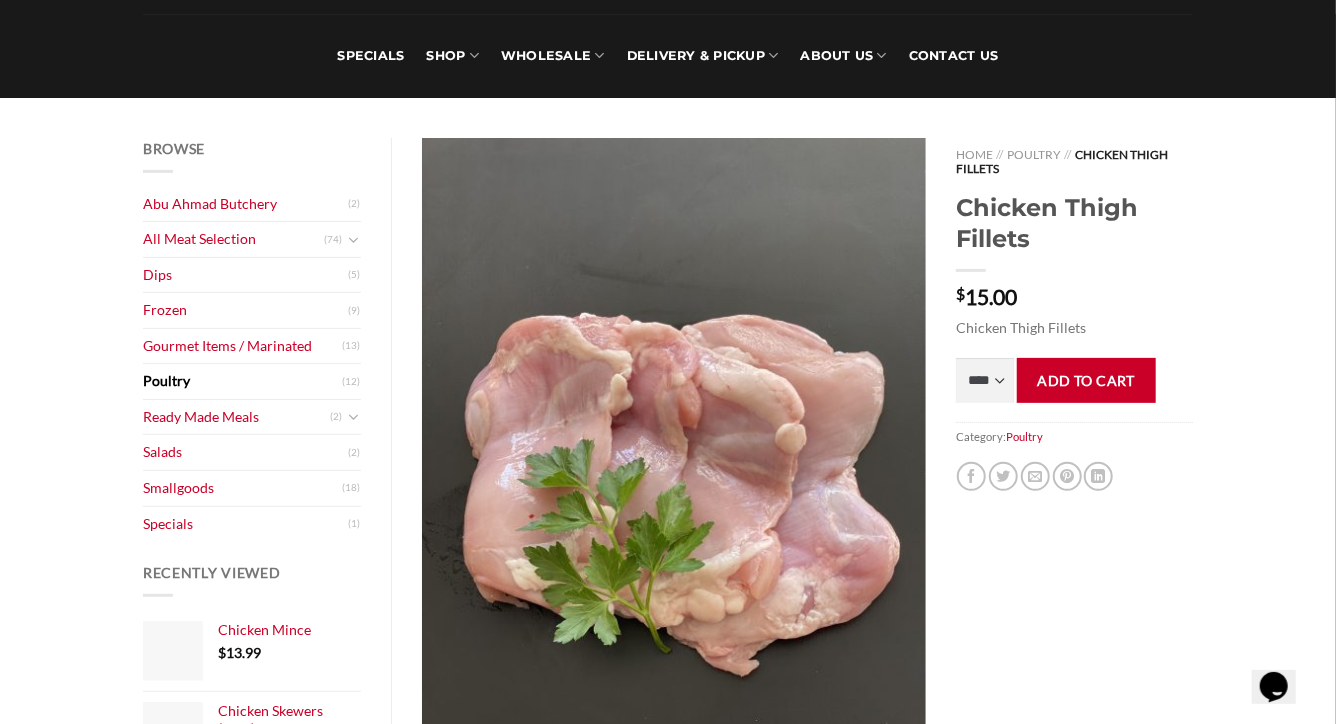 click on "Home  //  Poultry  //  Chicken Thigh Fillets
Chicken Thigh Fillets
$ 15.00
Chicken Thigh Fillets
**** * *** * *** * *** * *** * *** * *** * *** * *** * *** ** **** ** **** ** **** ** **** ** **** ** **** ** **** ** **** ** **** ** **** ** **** ** **** ** **** ** **** ** **** ** **** ** **** ** **** ** **** ** **** ** **** ** **** ** **** ** **** ** **** ** **** ** **** ** **** ** **** ** **** ** **** ** **** ** **** ** **** ** **** ** **** ** **** ** **** ** **** ** **** ** **** ** **** ** **** ** **** ** **** ** **** ** **** ** **** ** **** ** **** ** **** ** **** ** **** ** **** ** **** ** **** ** **** ** **** ** **** ** **** ** ****" at bounding box center (1074, 474) 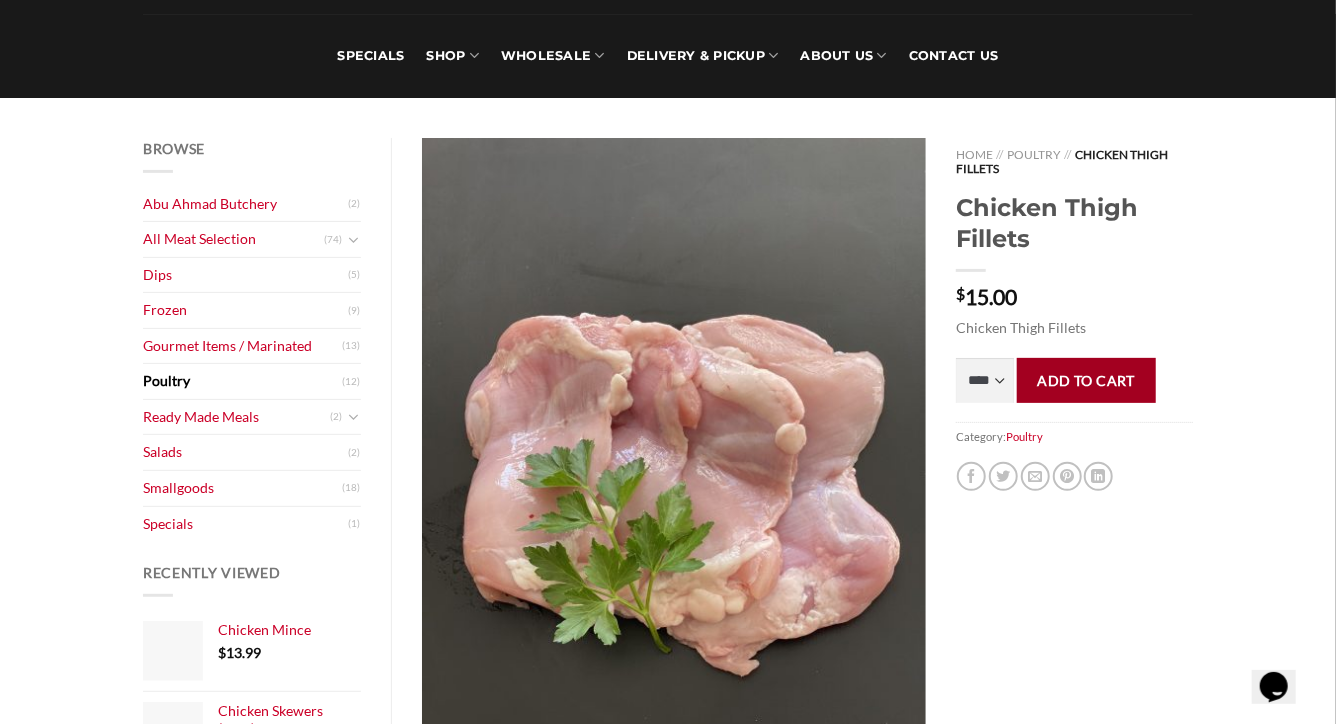 click on "Add to cart" at bounding box center (1086, 380) 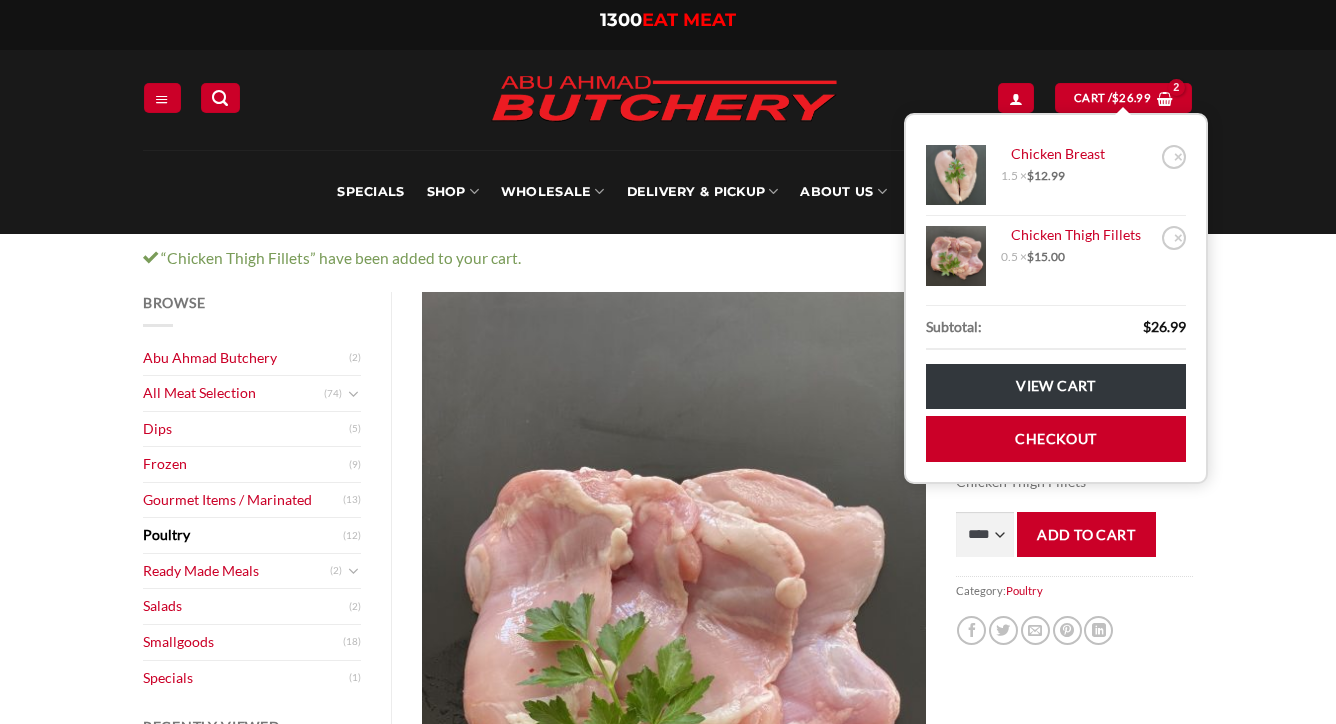 scroll, scrollTop: 0, scrollLeft: 0, axis: both 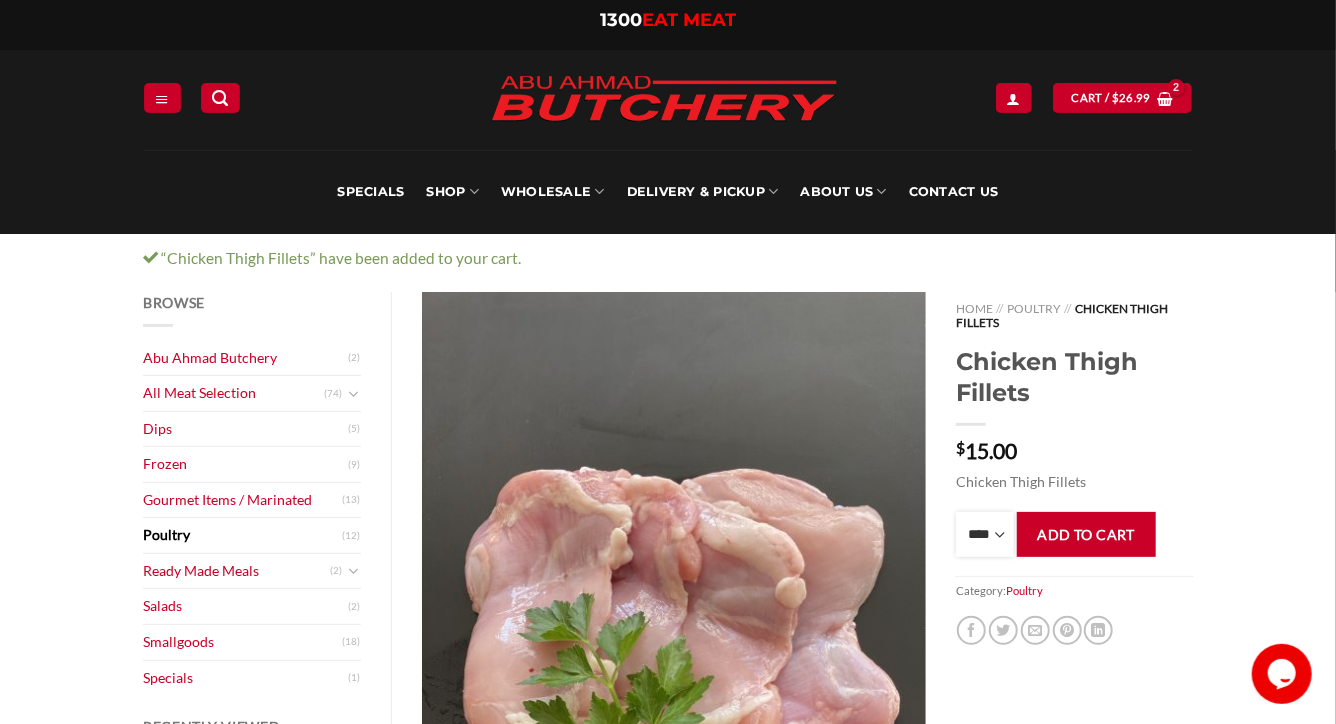 click on "**** * *** * *** * *** * *** * *** * *** * *** * *** * *** ** **** ** **** ** **** ** **** ** **** ** **** ** **** ** **** ** **** ** **** ** **** ** **** ** **** ** **** ** **** ** **** ** **** ** **** ** **** ** **** ** **** ** **** ** **** ** **** ** **** ** **** ** **** ** **** ** **** ** **** ** **** ** **** ** **** ** **** ** **** ** **** ** **** ** **** ** **** ** **** ** **** ** **** ** **** ** **** ** **** ** **** ** **** ** **** ** **** ** **** ** **** ** **** ** **** ** **** ** **** ** **** ** **** ** **** ** **** ** **** ** **** ** **** ** **** ** **** ** **** ** **** ** **** ** **** ** **** ** **** ** **** ** **** ** **** ** **** ** **** ** **** ** **** ** **** ** **** ** **** ** **** ** **** ** **** ** **** ** **** ** **** ** **** ** **** ** **** ** **** *** ***** *** ***** *** ***** *** ***** *** ***** *** ***** *** ***** *** ***** *** ***** *** ***** *** ***** *** ***** *** ***** *** ***** *** ***** *** ***** *** ***** *** ***** *** ***** *** ***** *** ***** *** ***** *** ***** *** ***** ***" at bounding box center [985, 534] 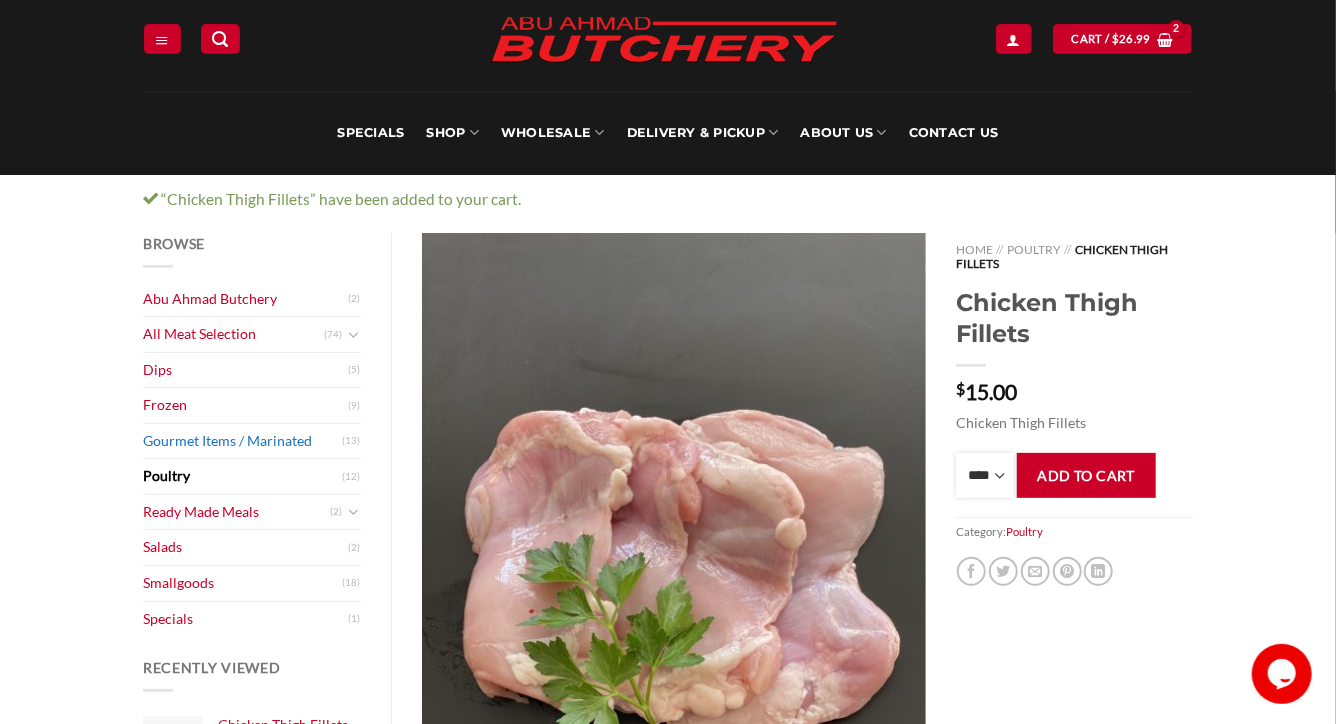 scroll, scrollTop: 60, scrollLeft: 0, axis: vertical 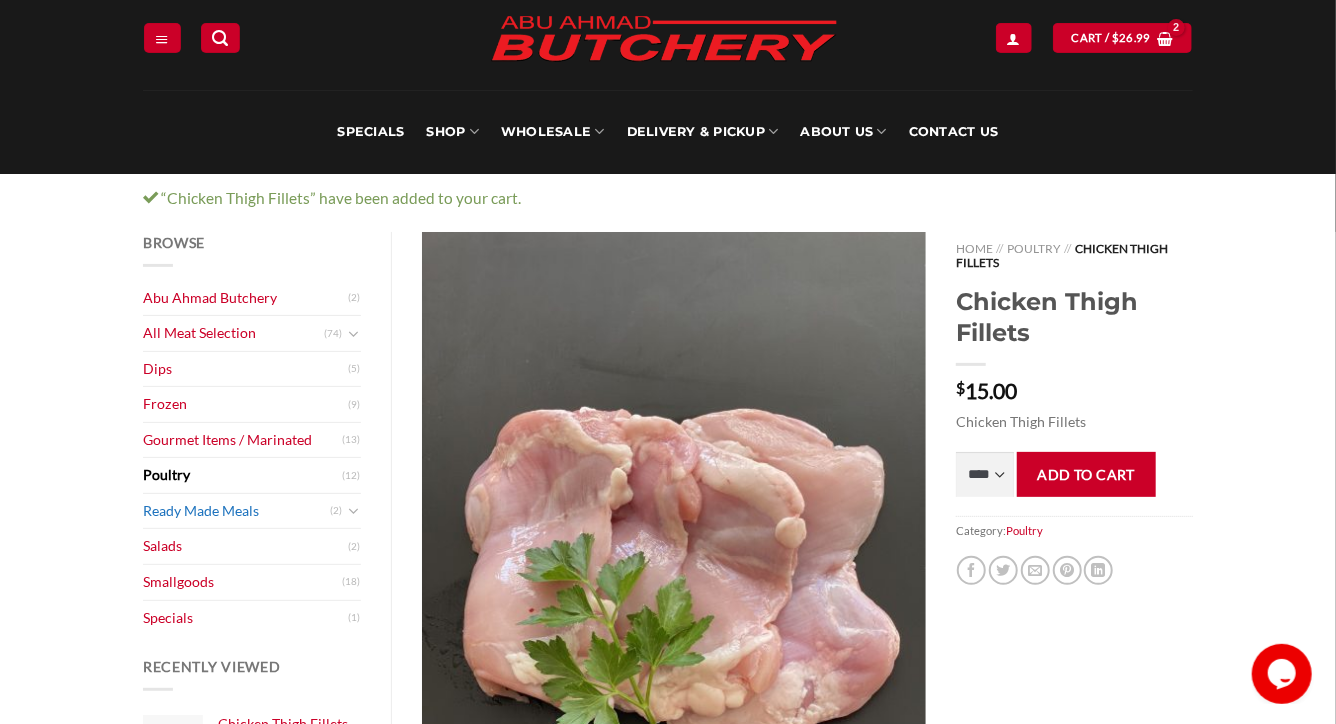 click on "Ready Made Meals" at bounding box center (236, 511) 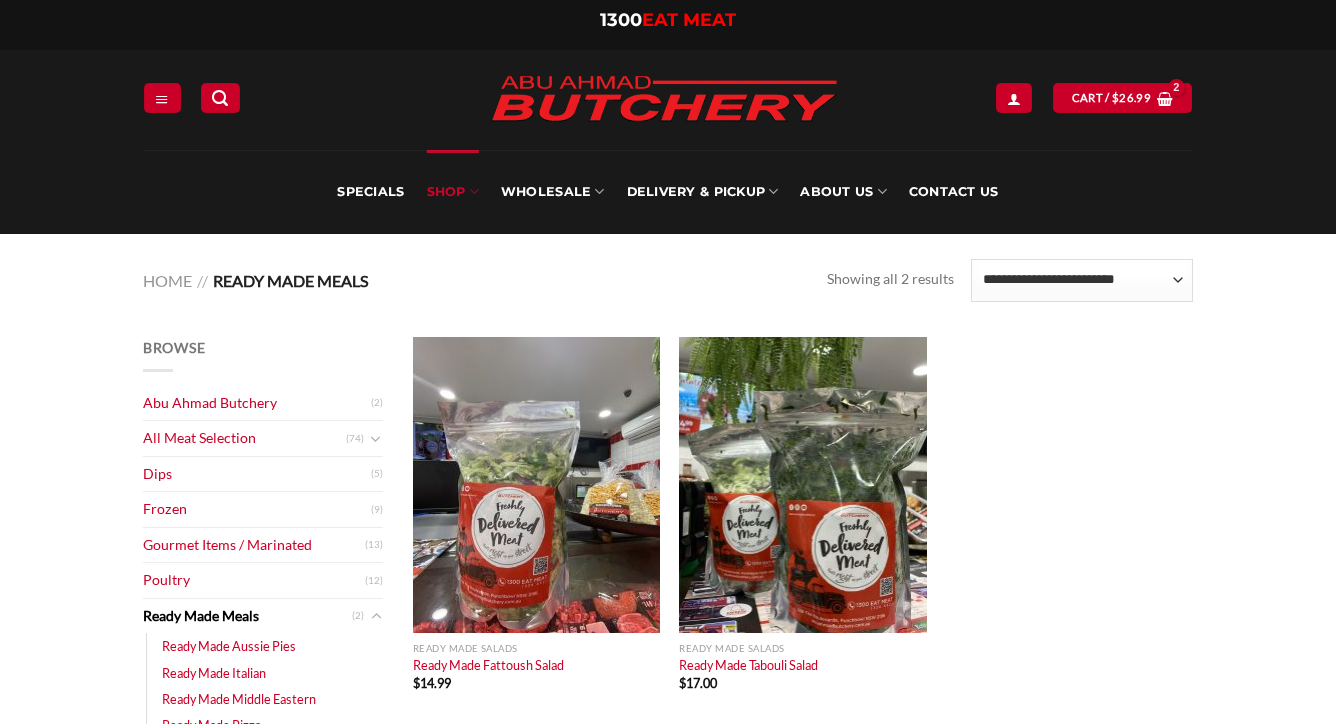 scroll, scrollTop: 0, scrollLeft: 0, axis: both 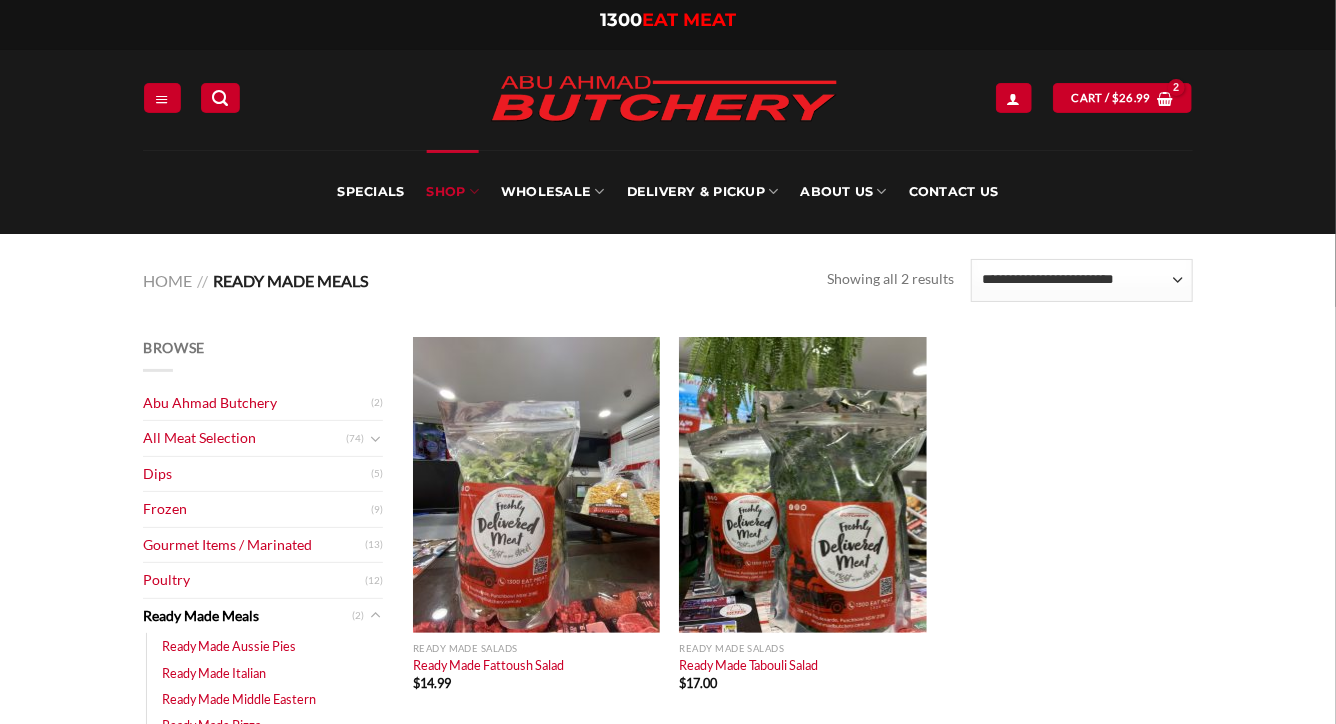 click on "Gourmet Items / Marinated" at bounding box center [254, 545] 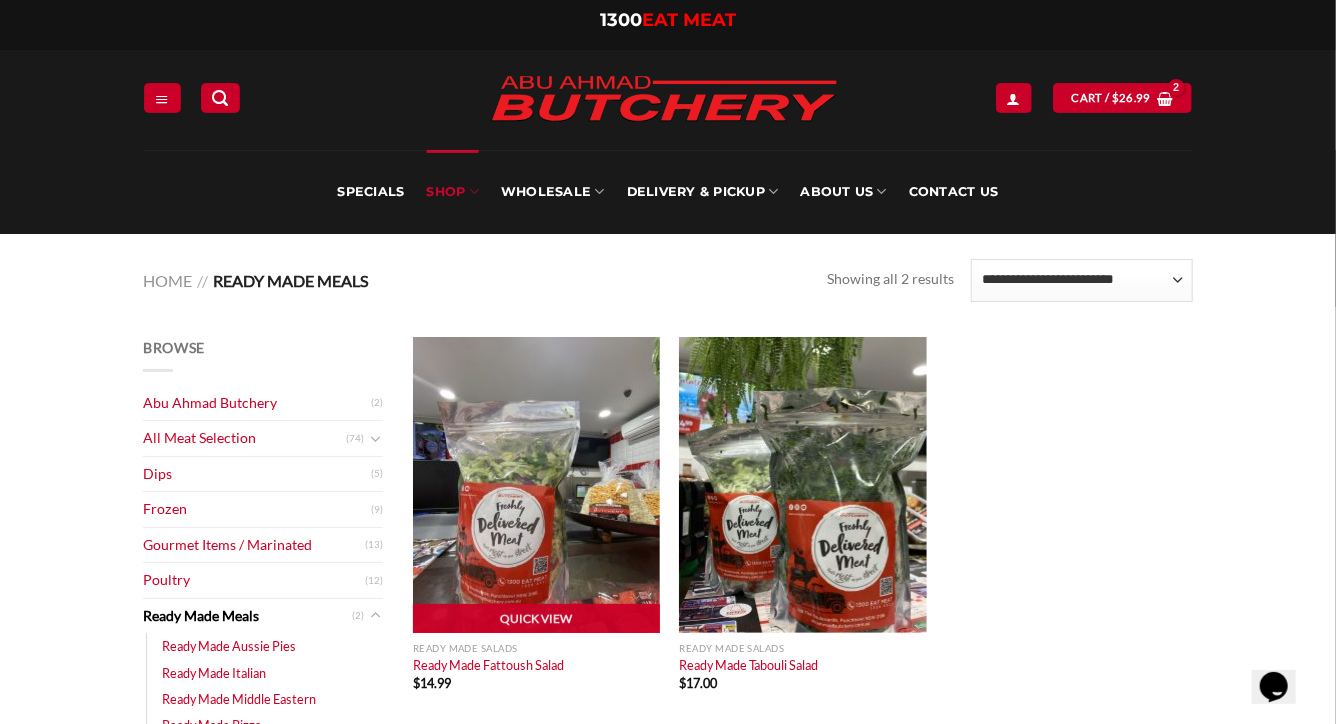 scroll, scrollTop: 0, scrollLeft: 0, axis: both 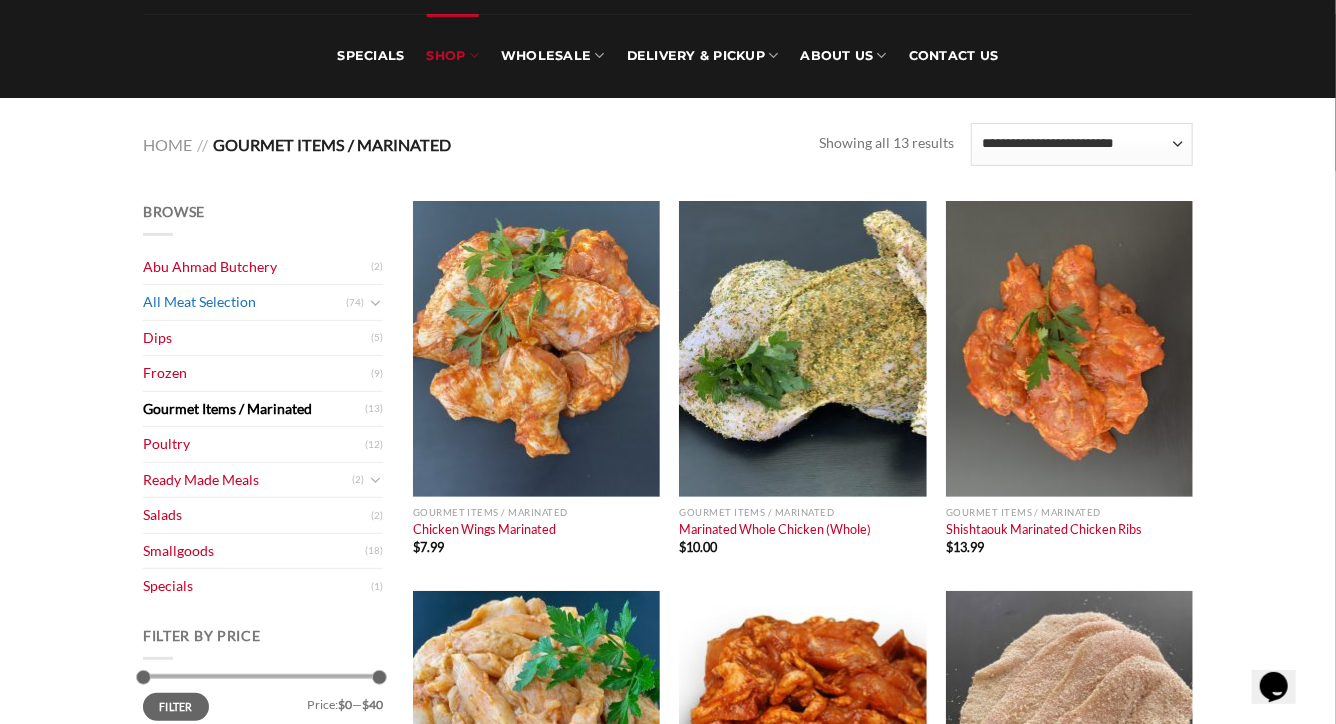 click on "All Meat Selection" at bounding box center [244, 302] 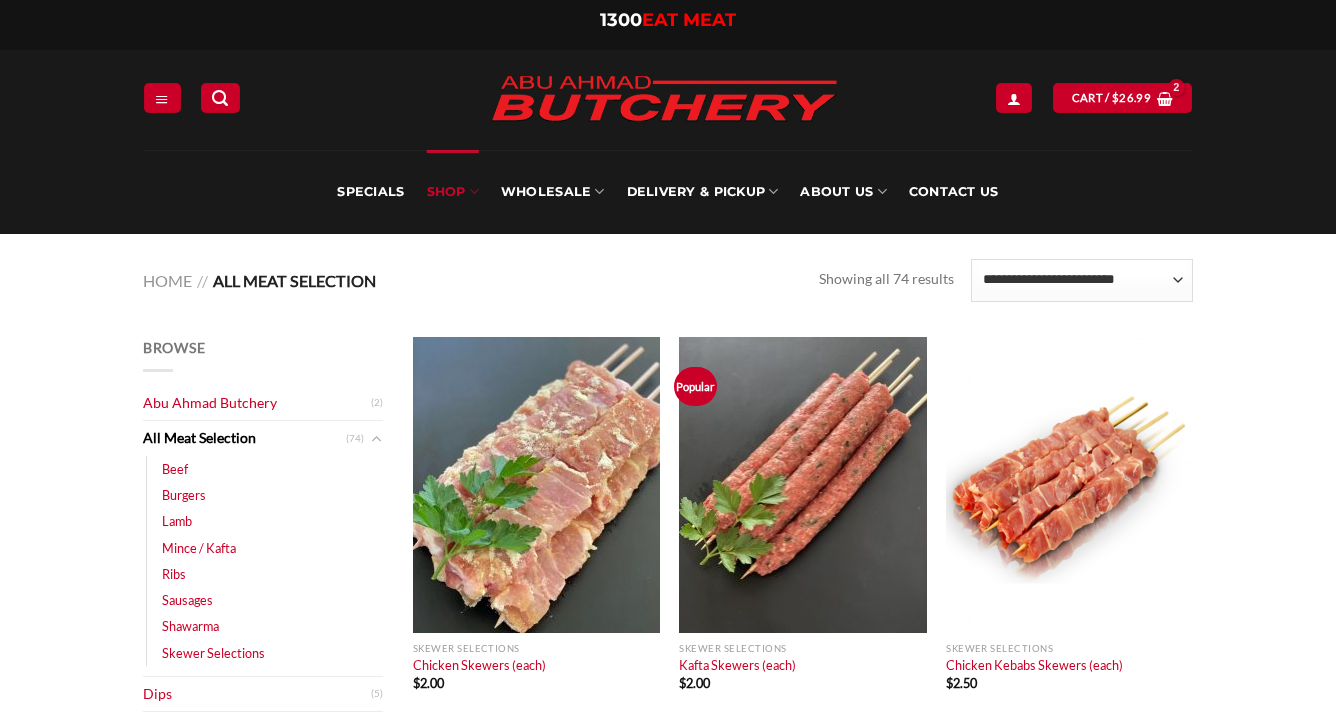 scroll, scrollTop: 0, scrollLeft: 0, axis: both 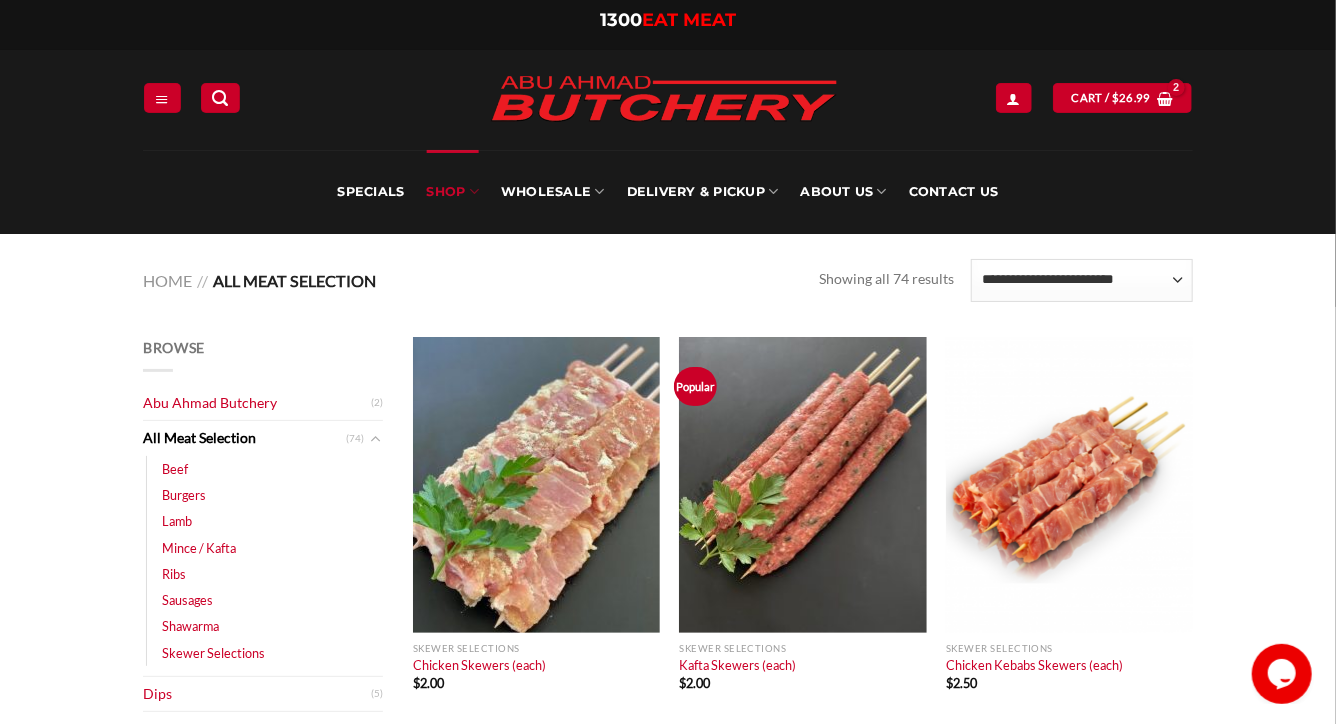 click on "Browse [ORGANIZATION]   (2)
All Meat Selection   (74)
Beef   (18)
Burgers   (4)
Lamb   (28)
Mince / Kafta   (8)
Ribs   (1)
Sausages   (6)
Shawarma   (3)
Skewer Selections   (10)
Dips   (5)
Frozen   (9)
Gourmet Items / Marinated   (13)
Poultry   (12)
Ready Made Meals   (2)
Ready Made Aussie Pies   (0)
Ready Made Italian   (0)
Ready Made Middle Eastern   (0)
Ready Made Pizza   (0)
Ready Made Salads   (2)
Salads   (2)
Smallgoods   (18)
Specials   (1)
Filter by price
Min price
*
Max price
***
Filter
Price:  $0  —  $100
Recently Viewed
Chicken Thigh Fillets
$ 15.00
Chicken Mince
$ 13.99
Chicken Skewers (each)
$ 2.00
Quick View
Skewer Selections" at bounding box center (668, 5254) 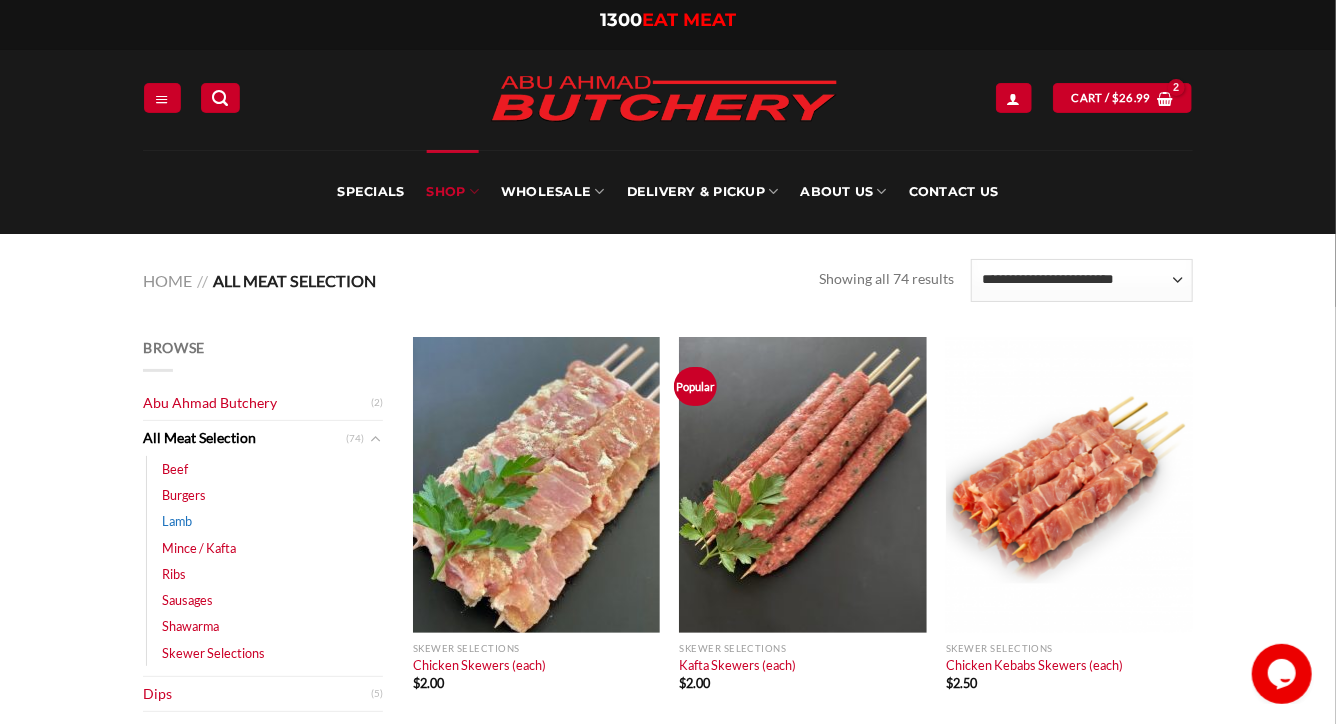 click on "Lamb" at bounding box center (177, 521) 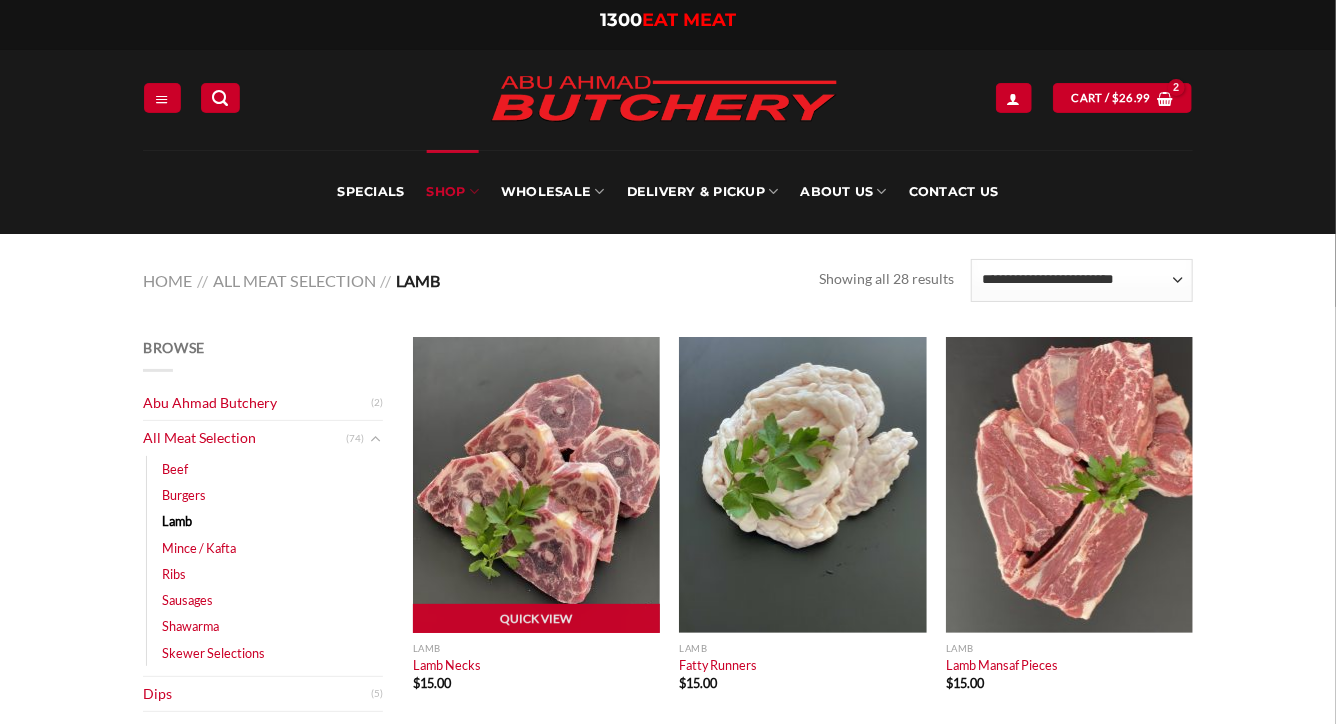 scroll, scrollTop: 137, scrollLeft: 0, axis: vertical 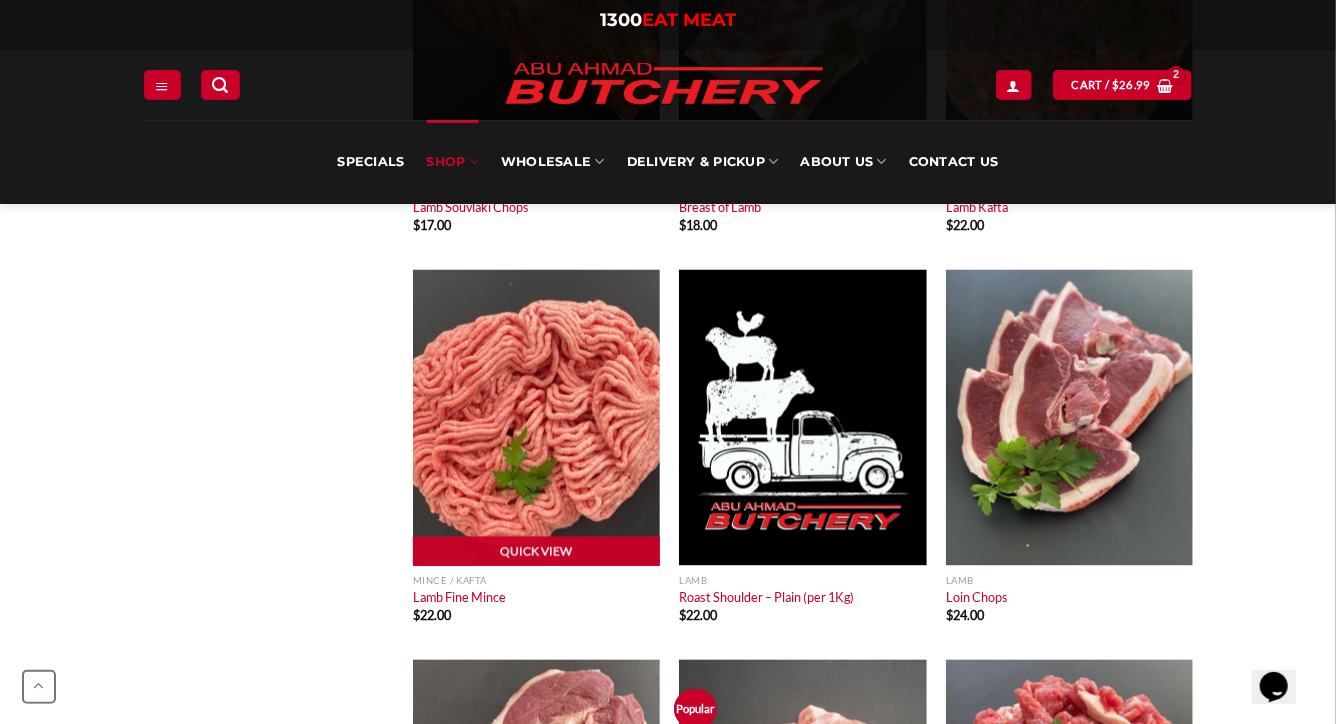 click at bounding box center (536, 418) 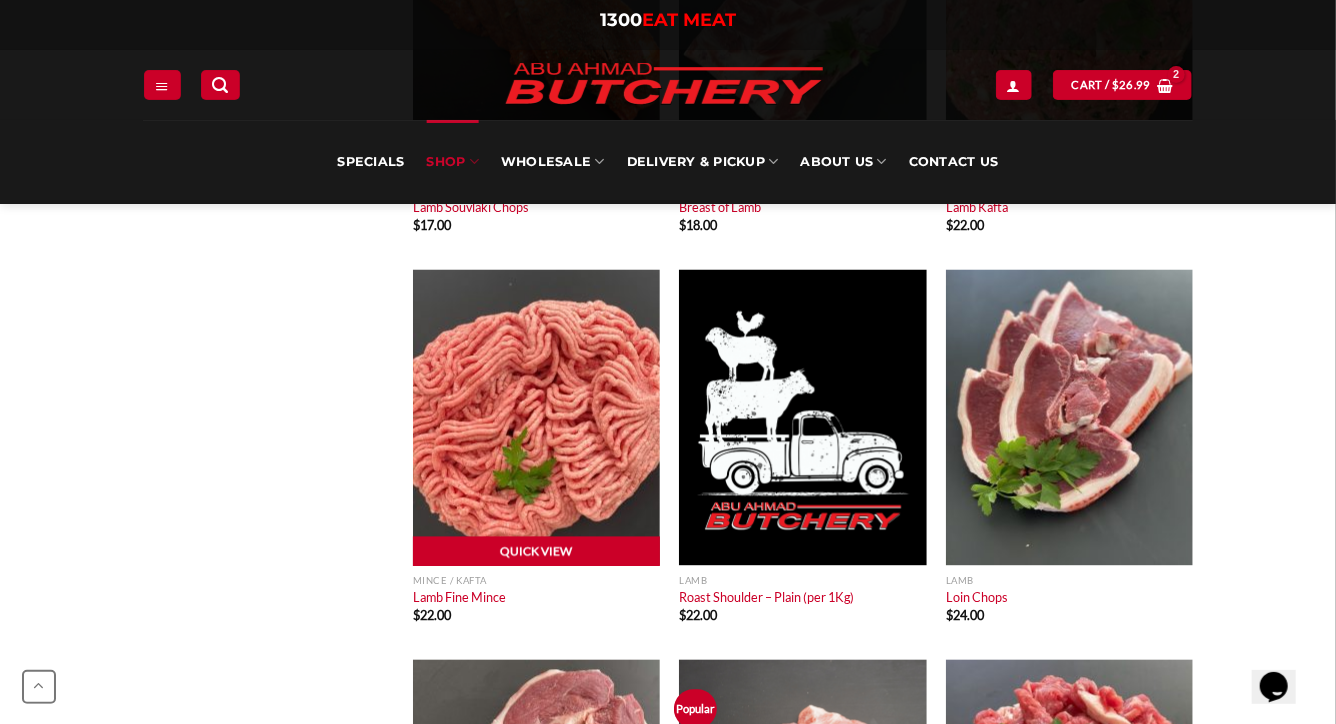 click on "Quick View" at bounding box center [536, 552] 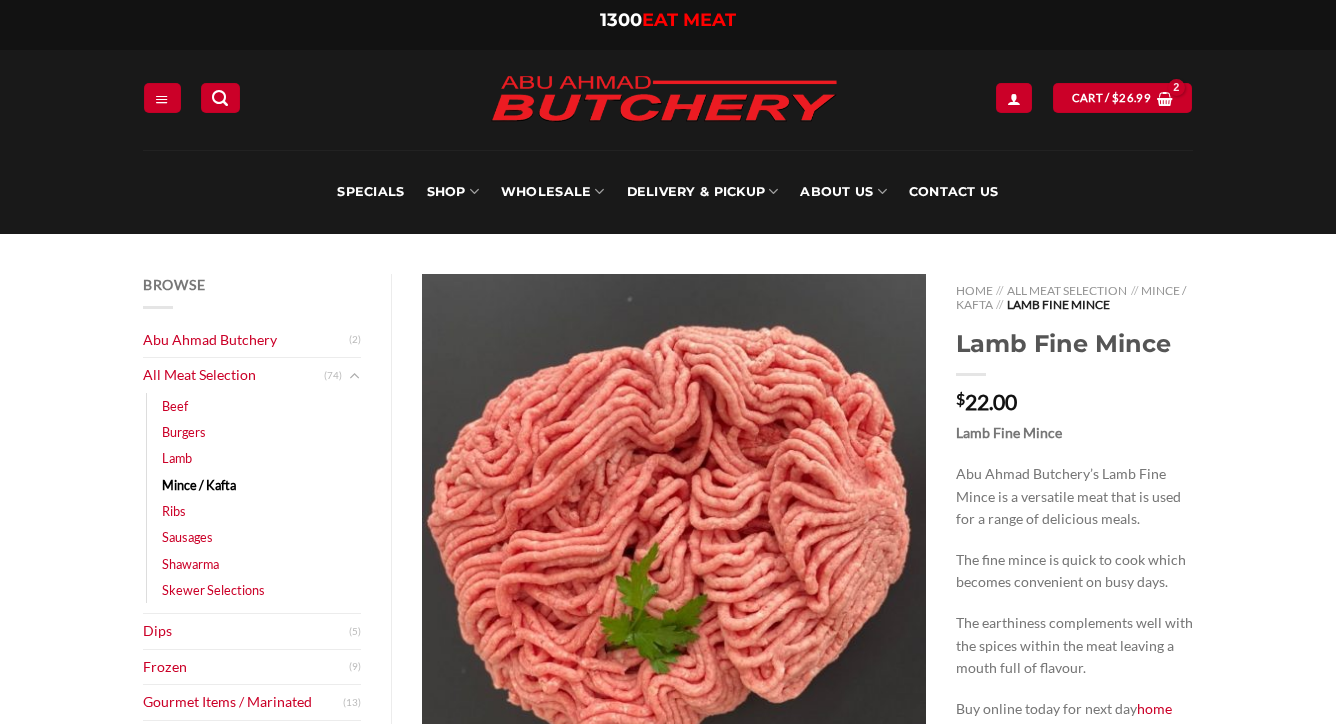 scroll, scrollTop: 0, scrollLeft: 0, axis: both 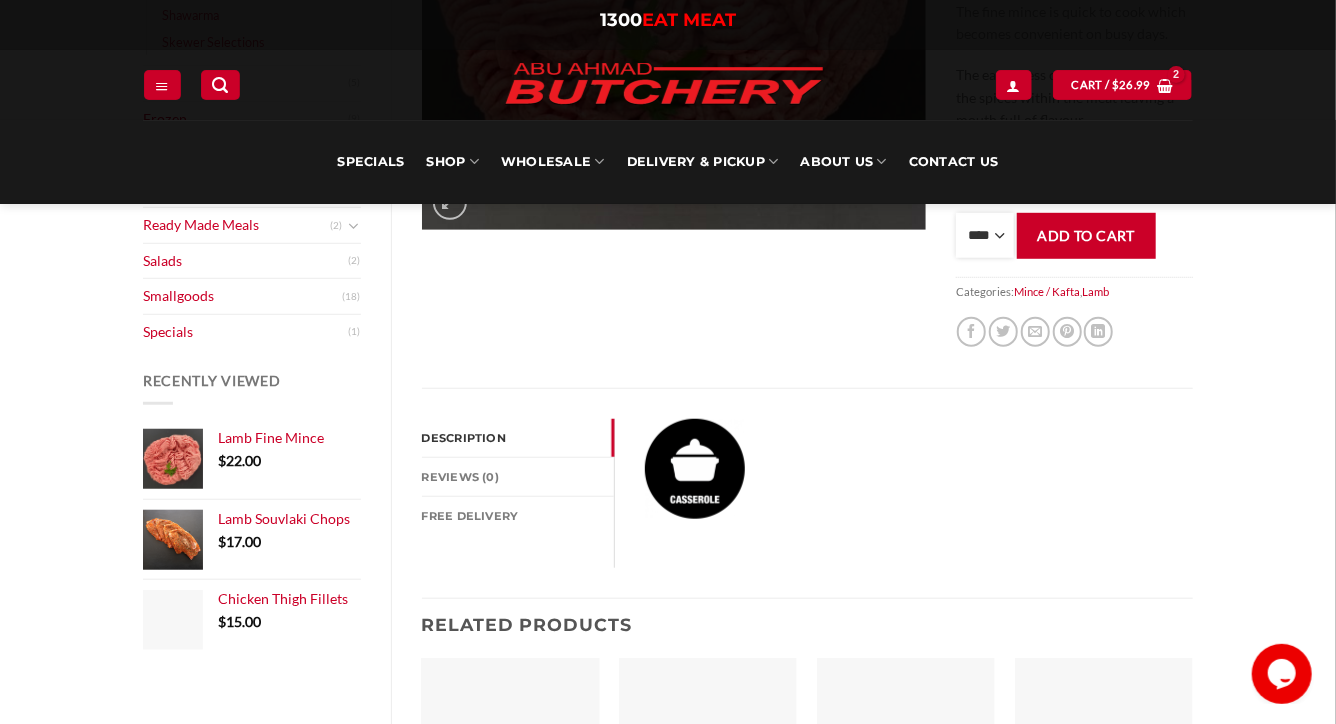 click on "**** * *** * *** * *** * *** * *** * *** * *** * *** * *** ** **** ** **** ** **** ** **** ** **** ** **** ** **** ** **** ** **** ** **** ** **** ** **** ** **** ** **** ** **** ** **** ** **** ** **** ** **** ** **** ** **** ** **** ** **** ** **** ** **** ** **** ** **** ** **** ** **** ** **** ** **** ** **** ** **** ** **** ** **** ** **** ** **** ** **** ** **** ** **** ** **** ** **** ** **** ** **** ** **** ** **** ** **** ** **** ** **** ** **** ** **** ** **** ** **** ** **** ** **** ** **** ** **** ** **** ** **** ** **** ** **** ** **** ** **** ** **** ** **** ** **** ** **** ** **** ** **** ** **** ** **** ** **** ** **** ** **** ** **** ** **** ** **** ** **** ** **** ** **** ** **** ** **** ** **** ** **** ** **** ** **** ** **** ** **** ** **** ** **** *** ***** *** ***** *** ***** *** ***** *** ***** *** ***** *** ***** *** ***** *** ***** *** ***** *** ***** *** ***** *** ***** *** ***** *** ***** *** ***** *** ***** *** ***** *** ***** *** ***** *** ***** *** ***** *** ***** *** ***** ***" at bounding box center [985, 235] 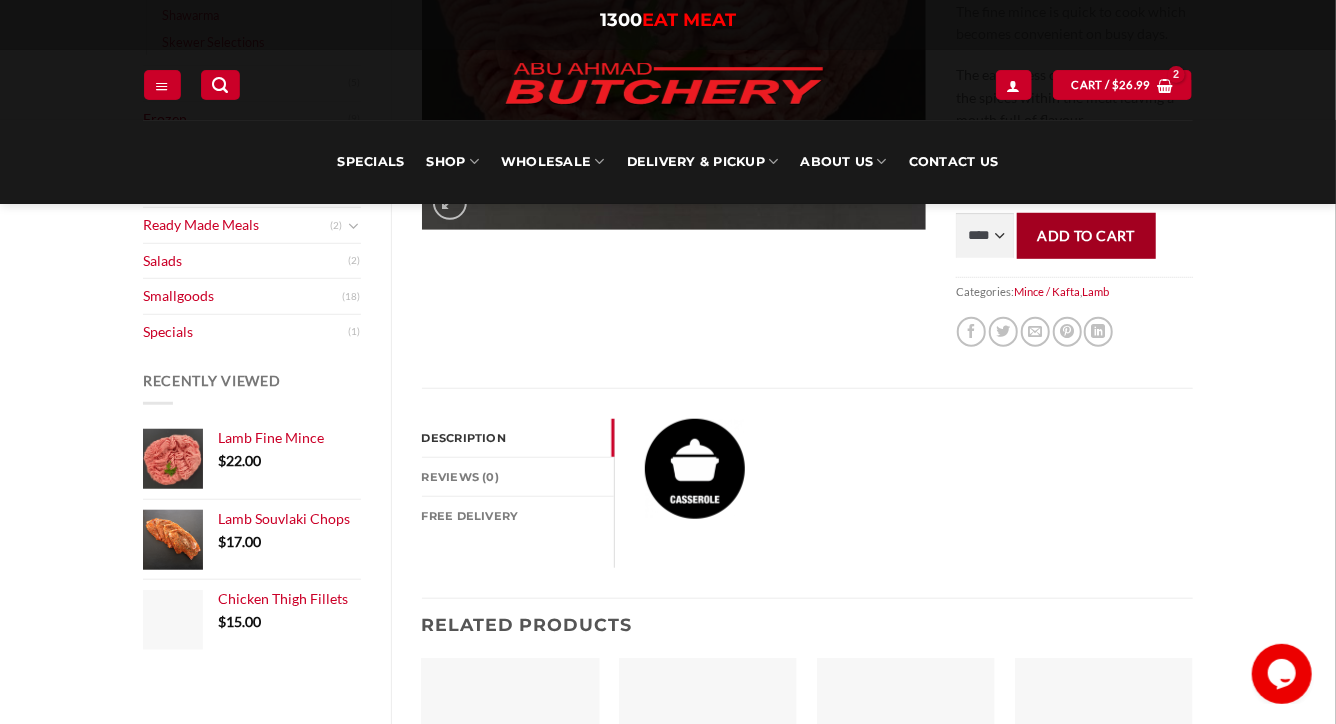click on "Add to cart" at bounding box center [1086, 235] 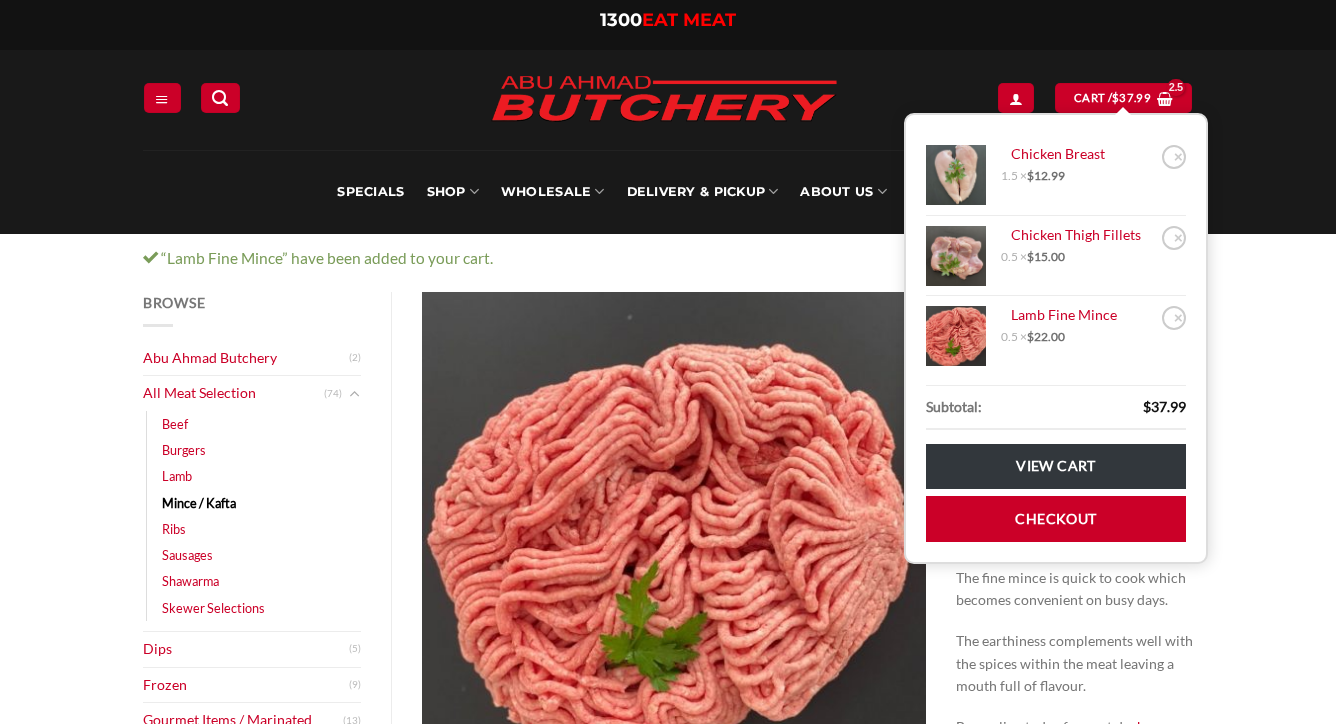 scroll, scrollTop: 0, scrollLeft: 0, axis: both 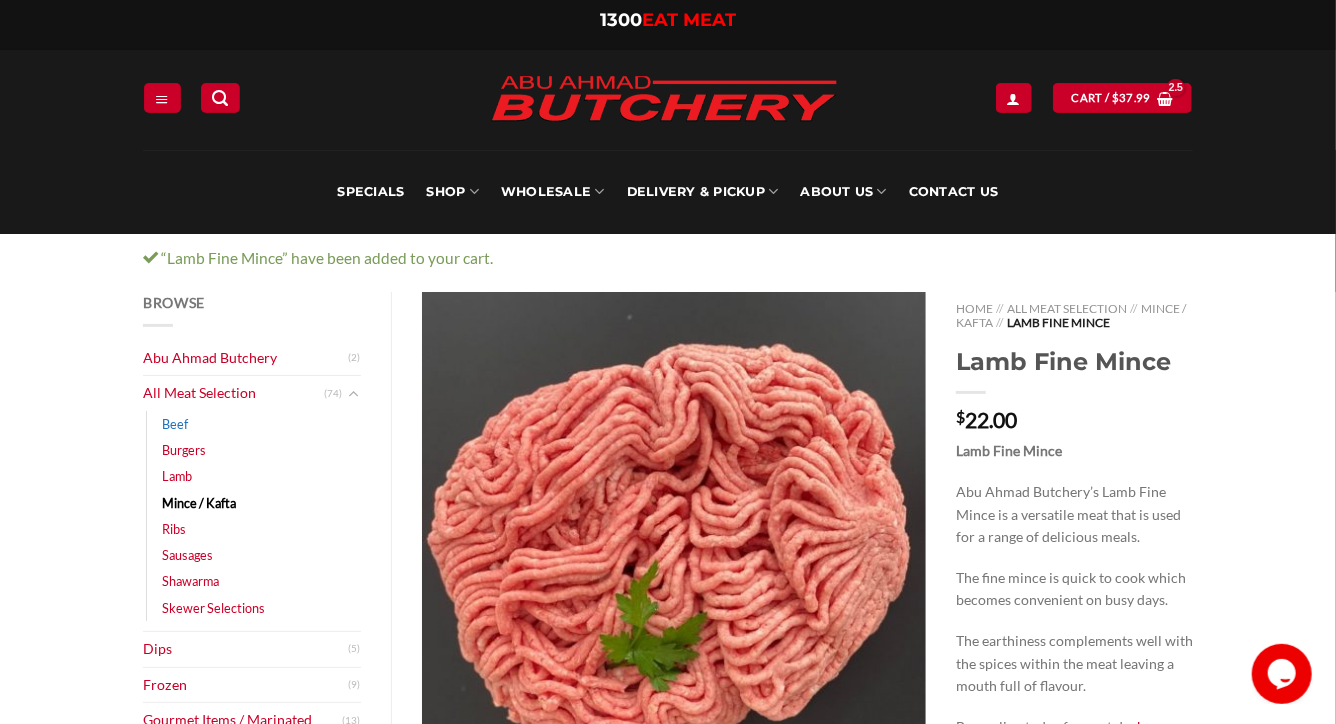 click on "Beef" at bounding box center [175, 424] 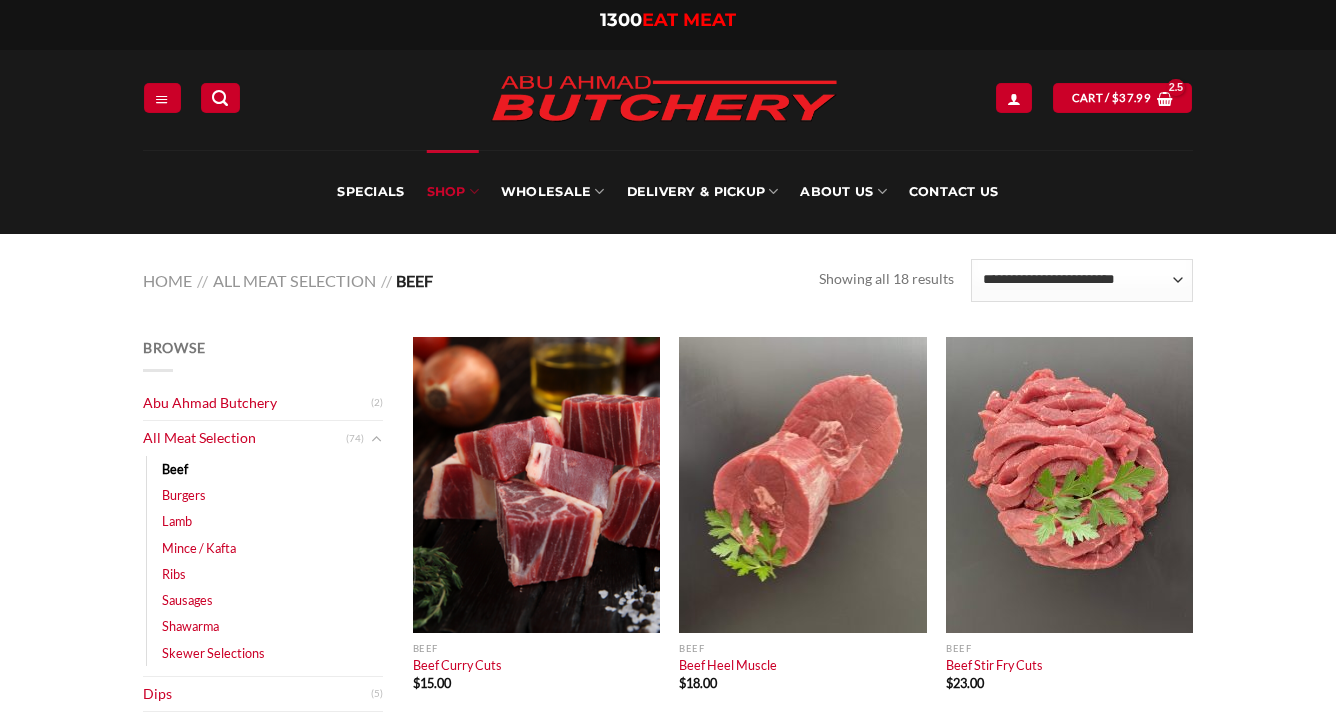 scroll, scrollTop: 0, scrollLeft: 0, axis: both 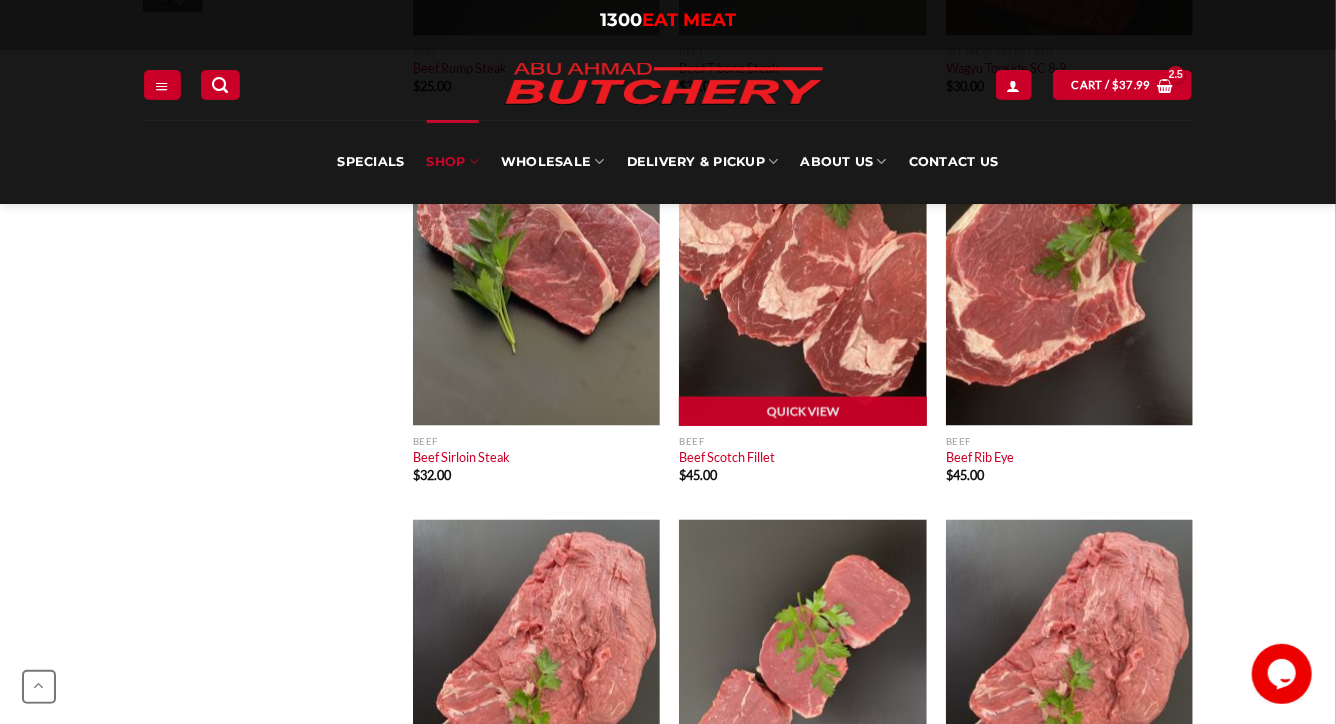click at bounding box center (802, 278) 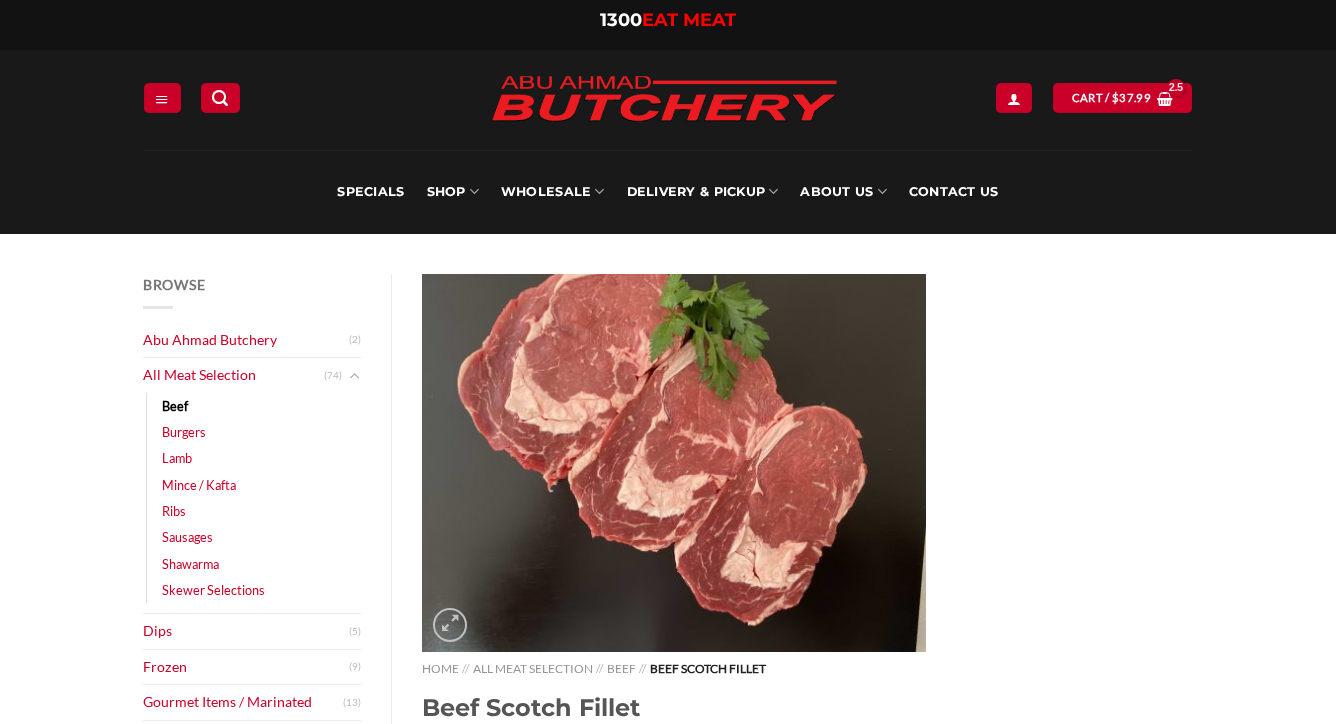 scroll, scrollTop: 0, scrollLeft: 0, axis: both 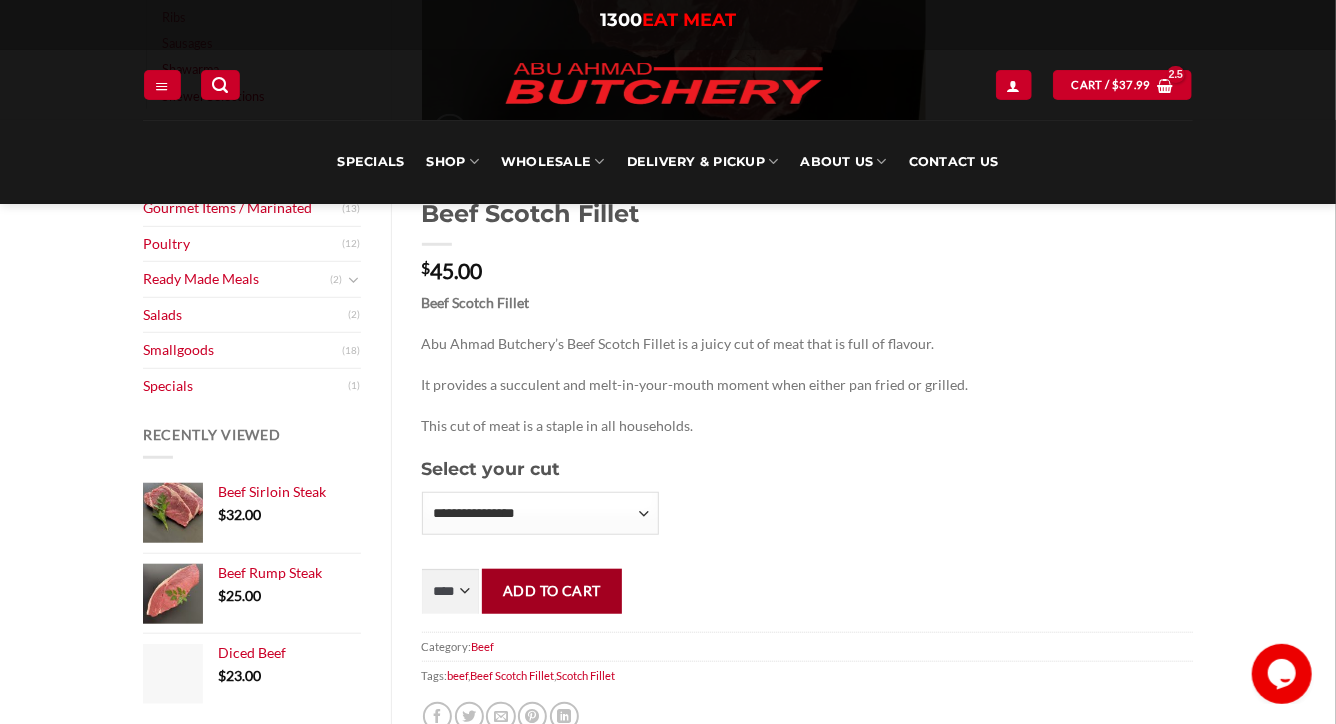 click on "Add to cart" at bounding box center (551, 591) 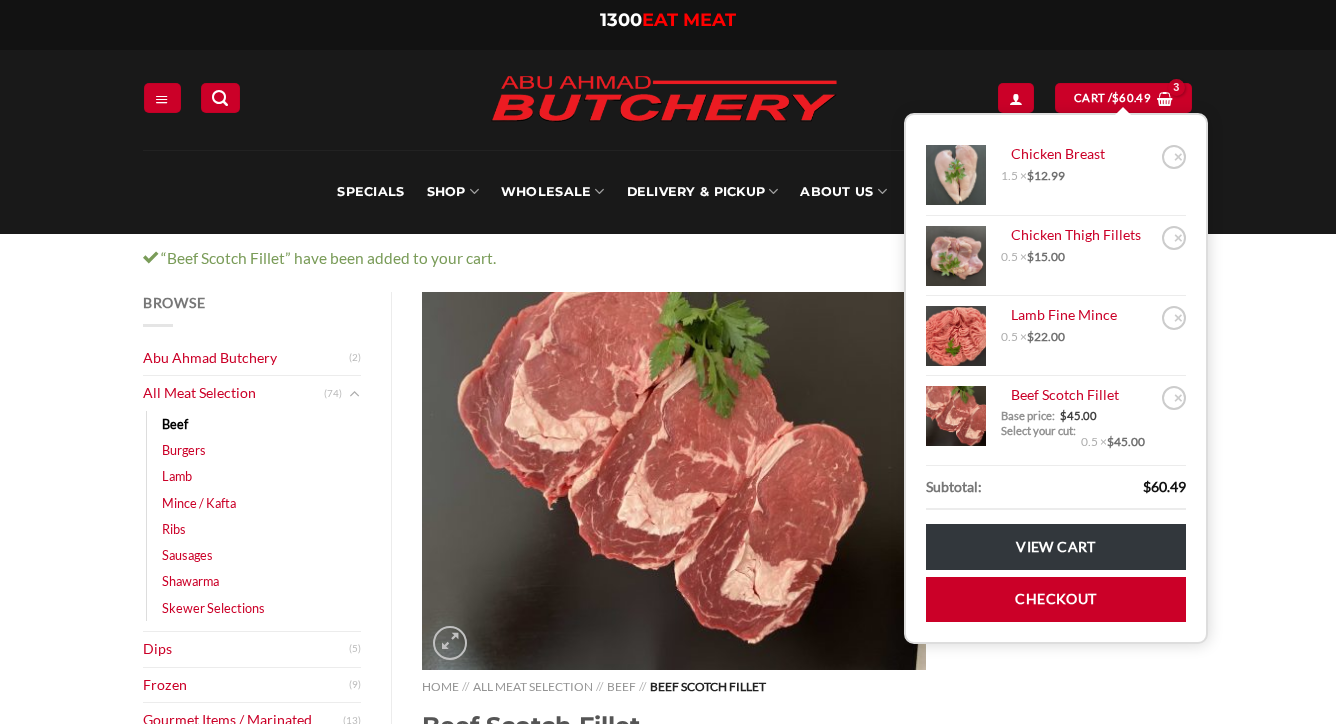 scroll, scrollTop: 0, scrollLeft: 0, axis: both 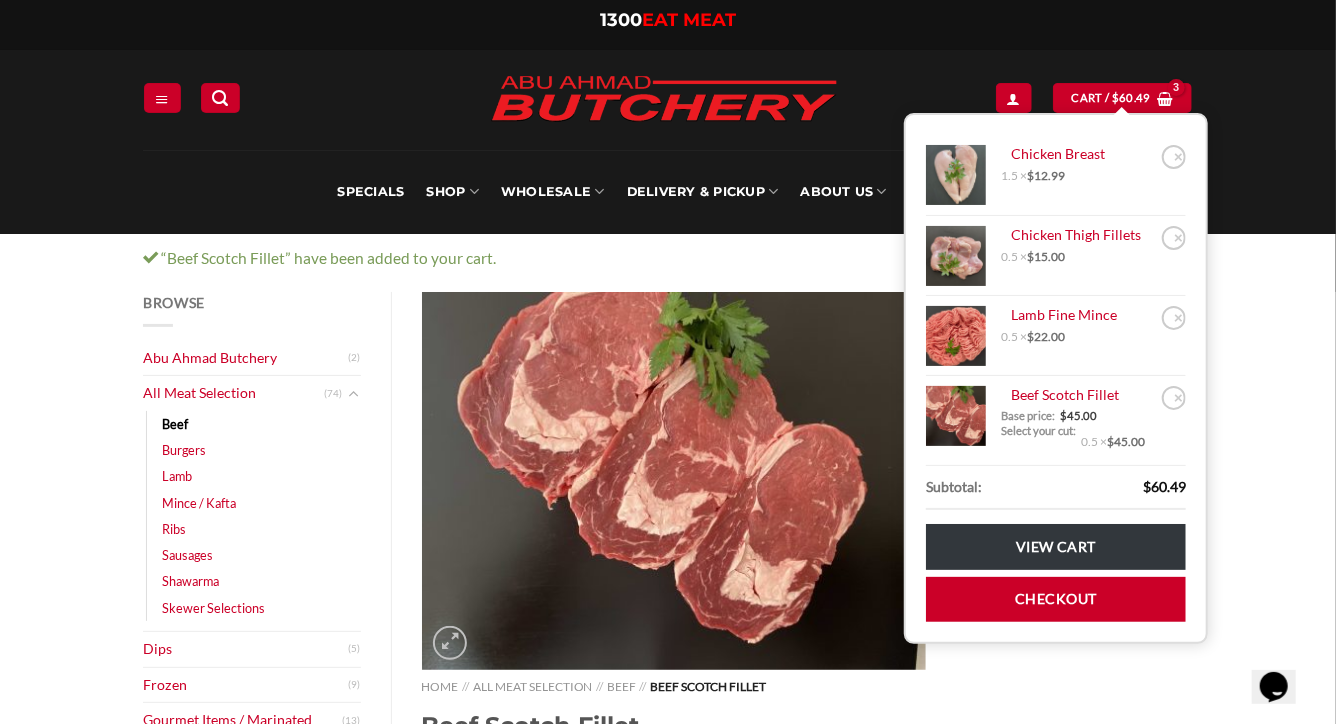 click on "Browse Abu Ahmad Butchery   (2)
All Meat Selection   (74)
Beef   (18)
Burgers   (4)
Lamb   (28)
Mince / Kafta   (8)
Ribs   (1)
Sausages   (6)
Shawarma   (3)
Skewer Selections   (10)
Dips   (5)
Frozen   (9)
Gourmet Items / Marinated   (13)
Poultry   (12)
Ready Made Meals   (2)
Ready Made Aussie Pies   (0)
Ready Made Italian   (0)
Ready Made Middle Eastern   (0)
Ready Made Pizza   (0)
Ready Made Salads   (2)
Salads   (2)
Smallgoods   (18)
Specials   (1)
Recently Viewed
Beef Scotch Fillet
$ 45.00
Beef Sirloin Steak
$ 32.00
Beef Rump Steak
$ 25.00
Home  //  All Meat Selection  //  Beef  //  Beef Scotch Fillet
Beef Scotch Fillet" at bounding box center [668, 1134] 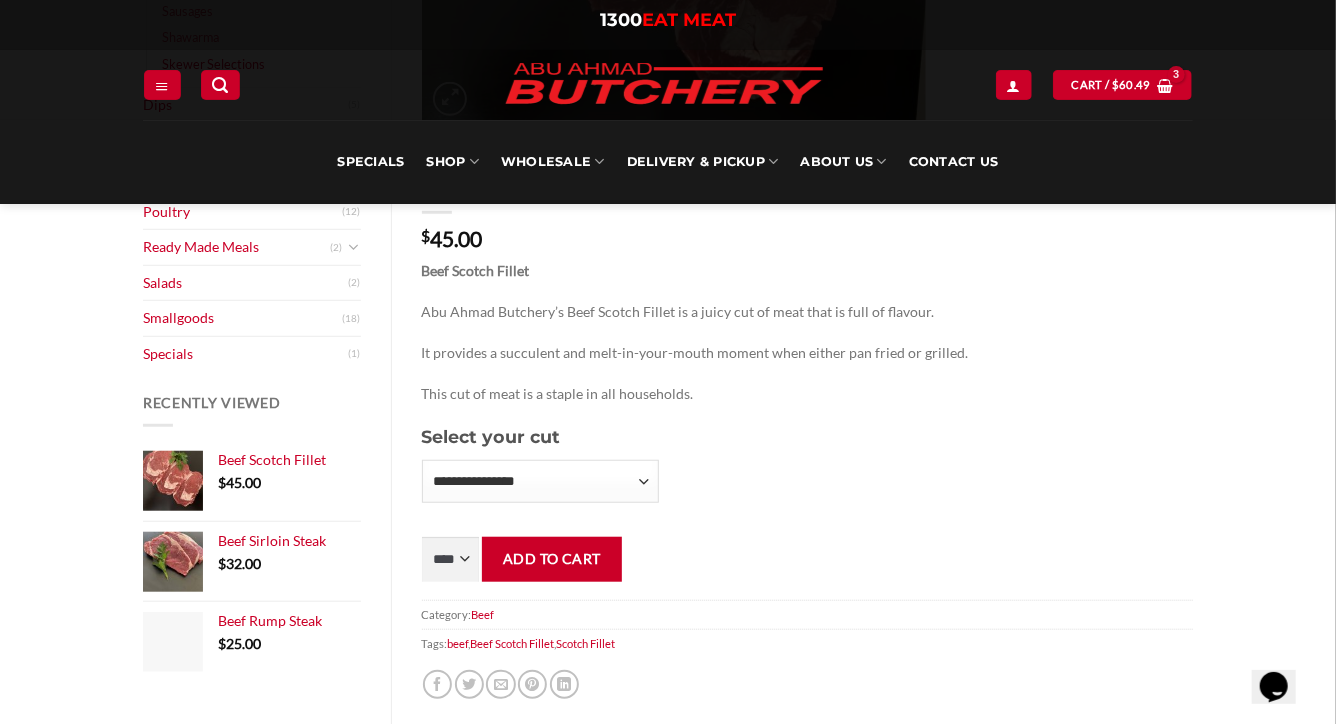 scroll, scrollTop: 549, scrollLeft: 0, axis: vertical 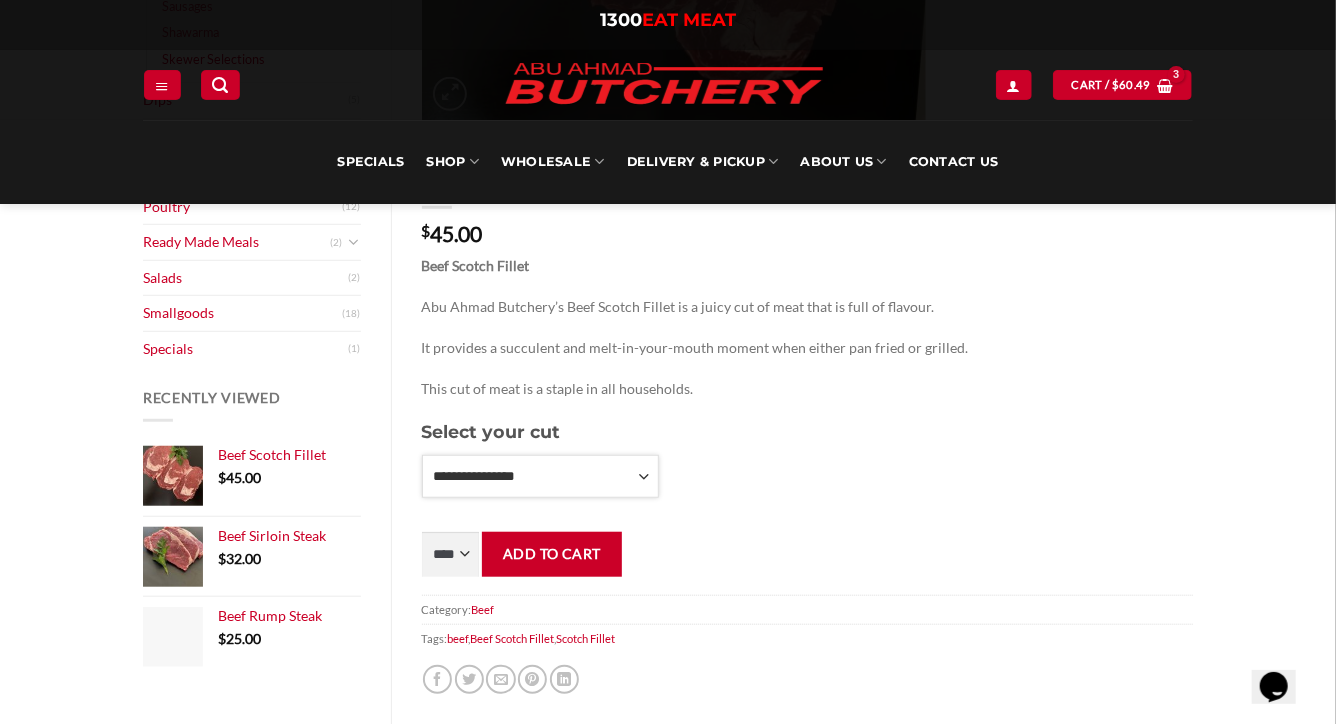 click on "**********" at bounding box center [540, 476] 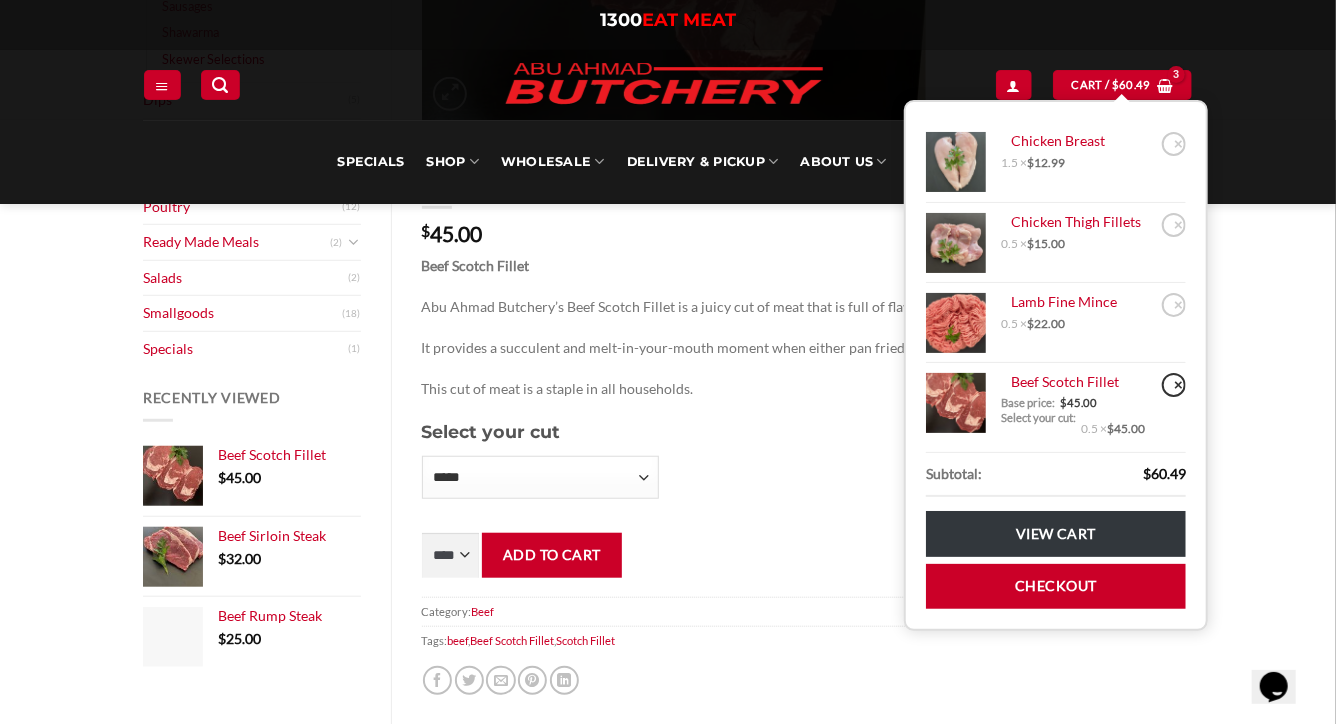 click on "×" at bounding box center (1174, 385) 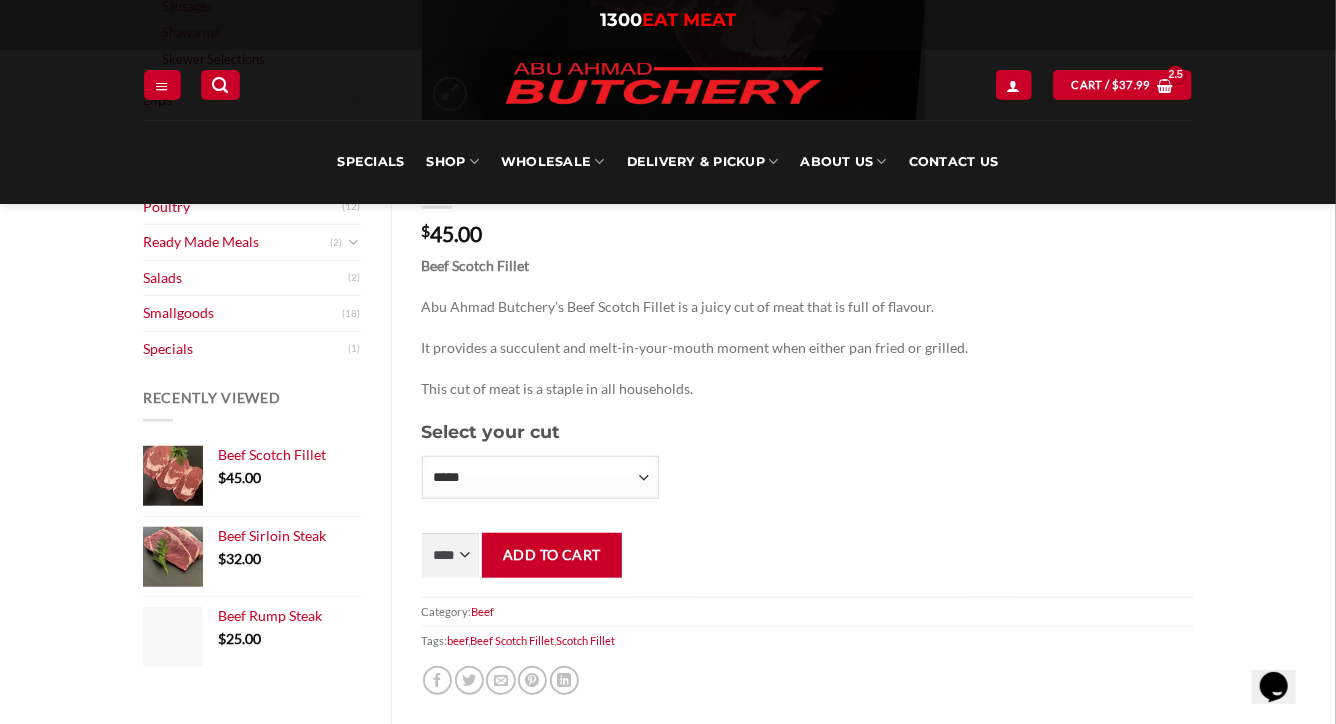 click on "Browse Abu Ahmad Butchery   (2)
All Meat Selection   (74)
Beef   (18)
Burgers   (4)
Lamb   (28)
Mince / Kafta   (8)
Ribs   (1)
Sausages   (6)
Shawarma   (3)
Skewer Selections   (10)
Dips   (5)
Frozen   (9)
Gourmet Items / Marinated   (13)
Poultry   (12)
Ready Made Meals   (2)
Ready Made Aussie Pies   (0)
Ready Made Italian   (0)
Ready Made Middle Eastern   (0)
Ready Made Pizza   (0)
Ready Made Salads   (2)
Salads   (2)
Smallgoods   (18)
Specials   (1)
Recently Viewed
Beef Scotch Fillet
$ 45.00
Beef Sirloin Steak
$ 32.00
Beef Rump Steak
$ 25.00
Home  //  All Meat Selection  //  Beef  //  Beef Scotch Fillet
Beef Scotch Fillet" at bounding box center [668, 585] 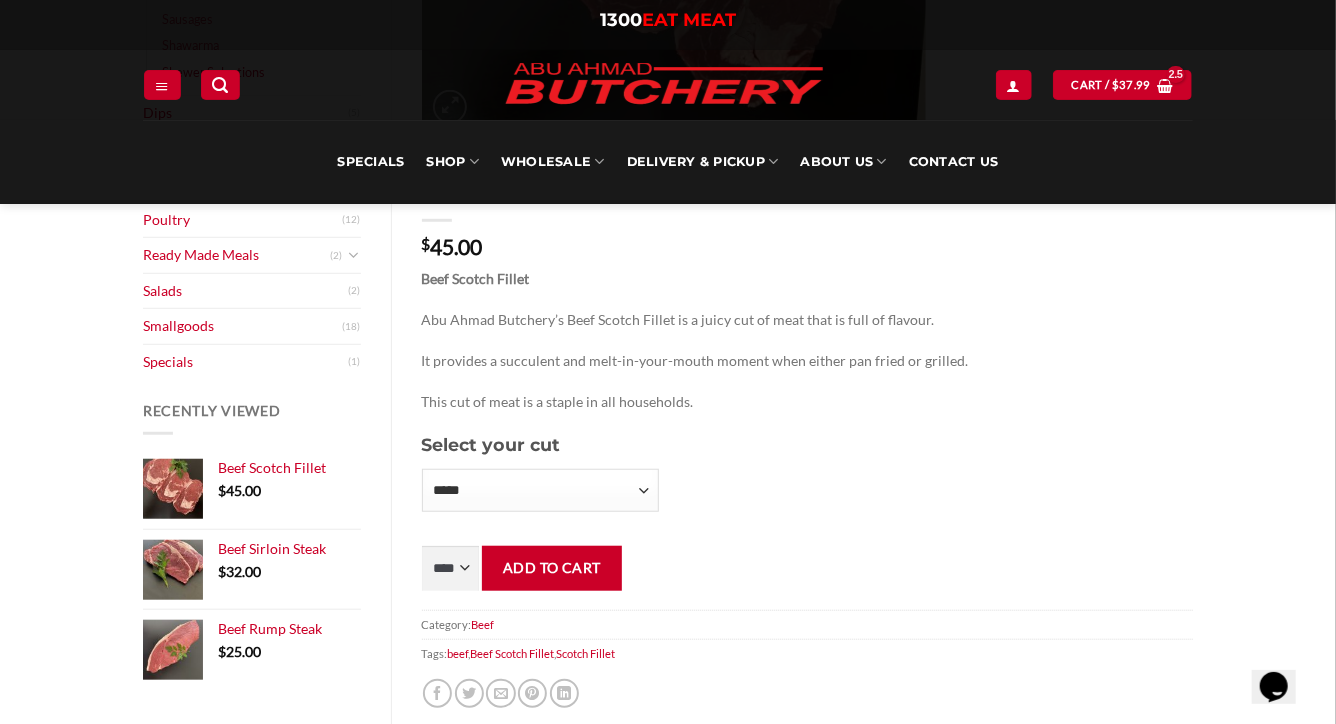scroll, scrollTop: 524, scrollLeft: 0, axis: vertical 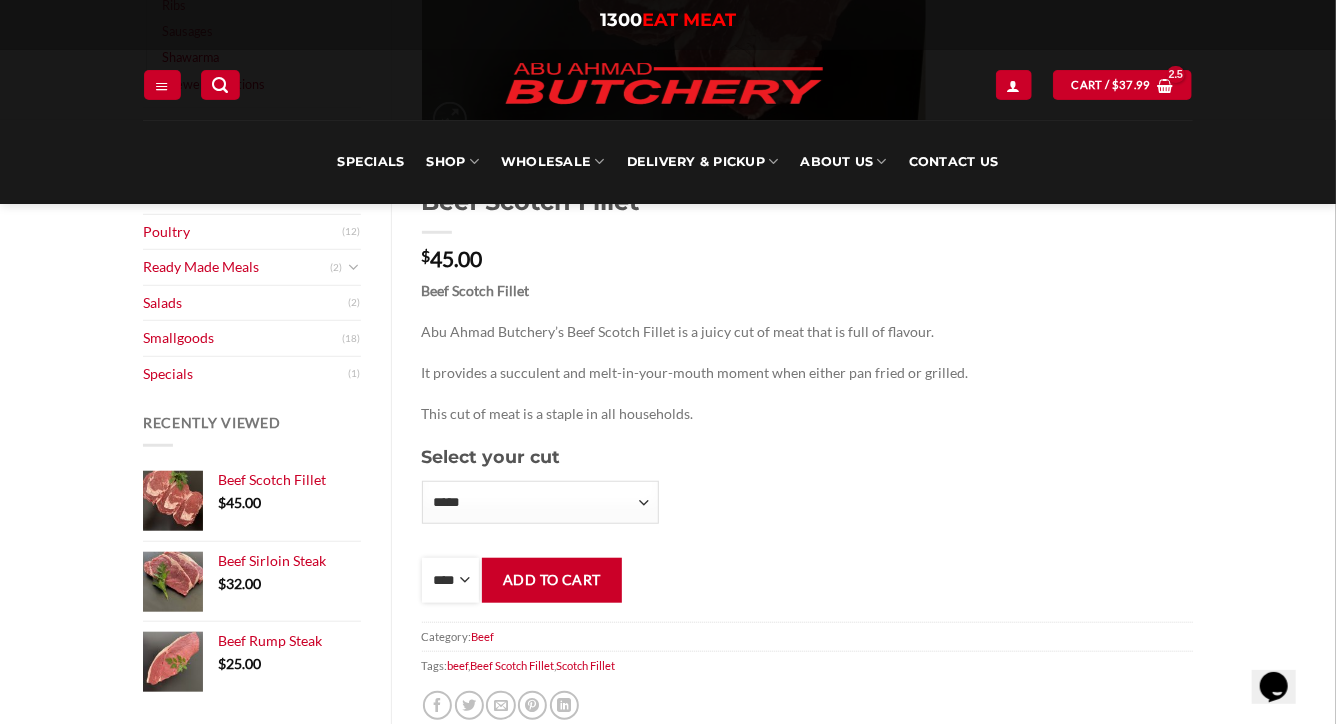 click on "**** * *** * *** * *** * *** * *** * *** * *** * *** * *** ** **** ** **** ** **** ** **** ** **** ** **** ** **** ** **** ** **** ** **** ** **** ** **** ** **** ** **** ** **** ** **** ** **** ** **** ** **** ** **** ** **** ** **** ** **** ** **** ** **** ** **** ** **** ** **** ** **** ** **** ** **** ** **** ** **** ** **** ** **** ** **** ** **** ** **** ** **** ** **** ** **** ** **** ** **** ** **** ** **** ** **** ** **** ** **** ** **** ** **** ** **** ** **** ** **** ** **** ** **** ** **** ** **** ** **** ** **** ** **** ** **** ** **** ** **** ** **** ** **** ** **** ** **** ** **** ** **** ** **** ** **** ** **** ** **** ** **** ** **** ** **** ** **** ** **** ** **** ** **** ** **** ** **** ** **** ** **** ** **** ** **** ** **** ** **** ** **** ** **** *** ***** *** ***** *** ***** *** ***** *** ***** *** ***** *** ***** *** ***** *** ***** *** ***** *** ***** *** ***** *** ***** *** ***** *** ***** *** ***** *** ***** *** ***** *** ***** *** ***** *** ***** *** ***** *** ***** *** ***** ***" at bounding box center (451, 580) 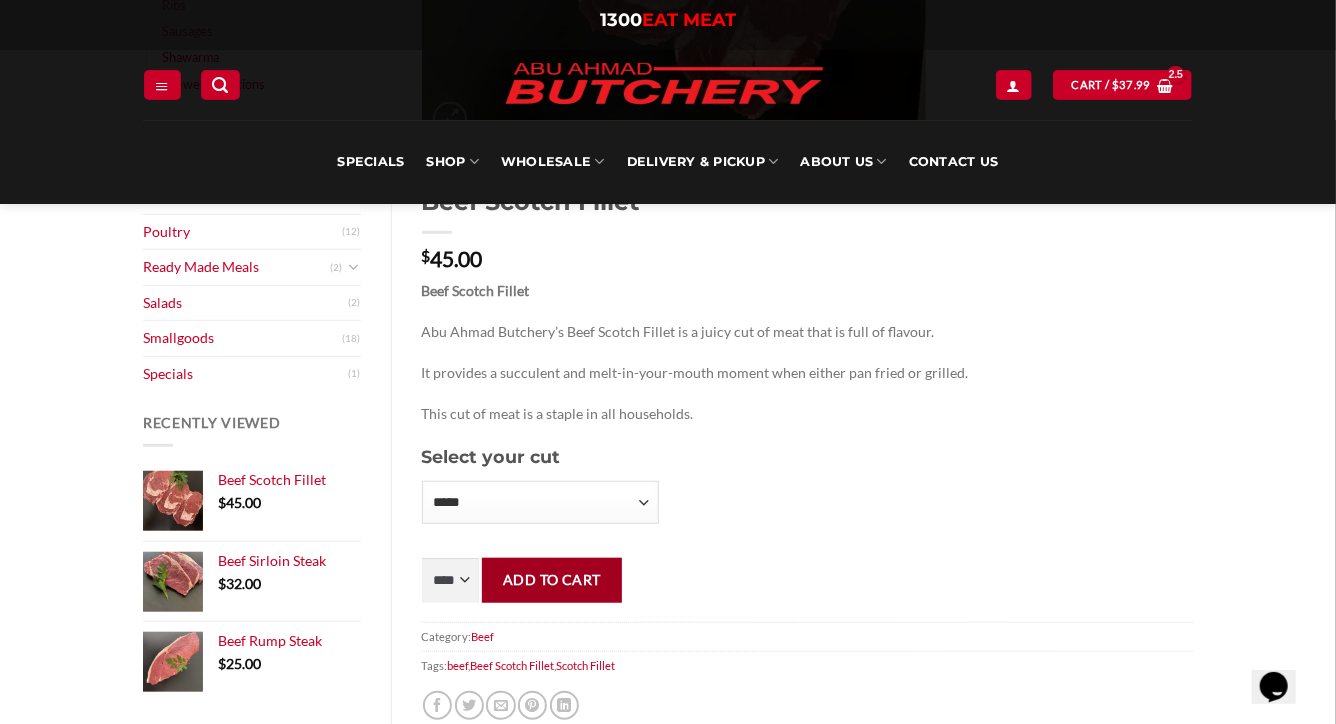 click on "Add to cart" at bounding box center [551, 580] 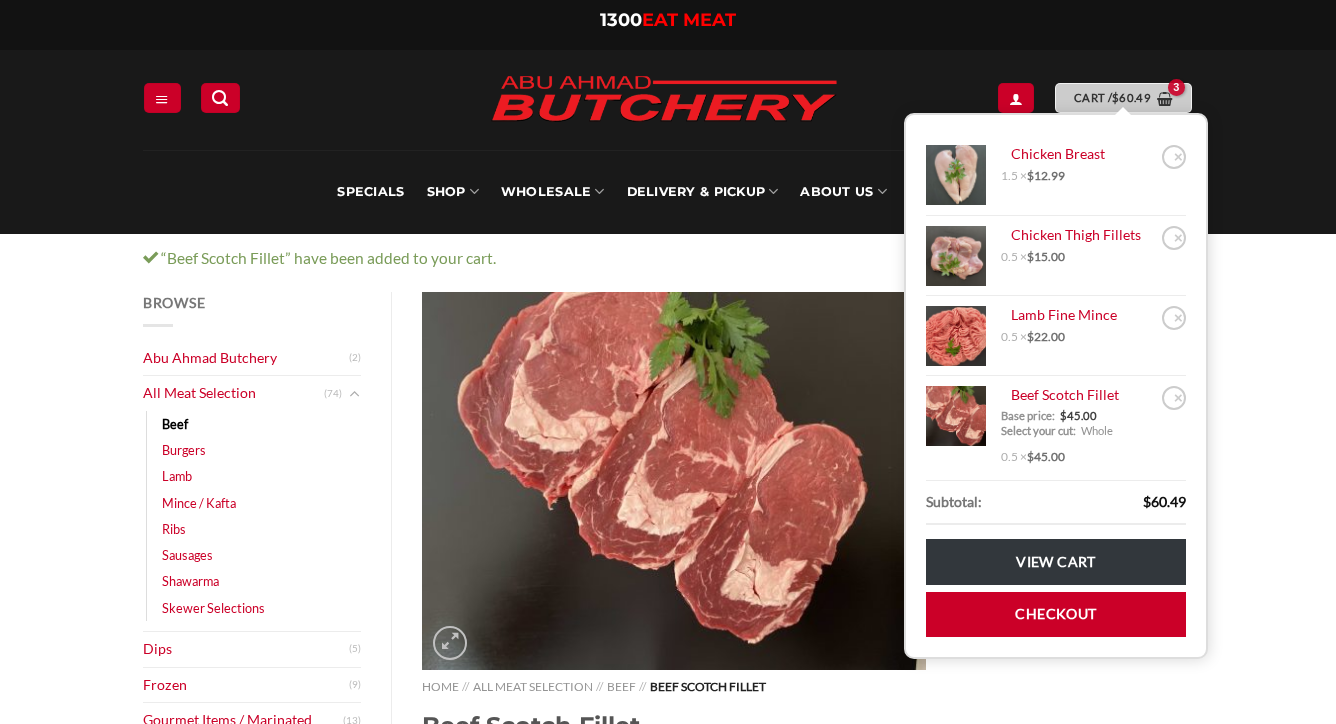 scroll, scrollTop: 0, scrollLeft: 0, axis: both 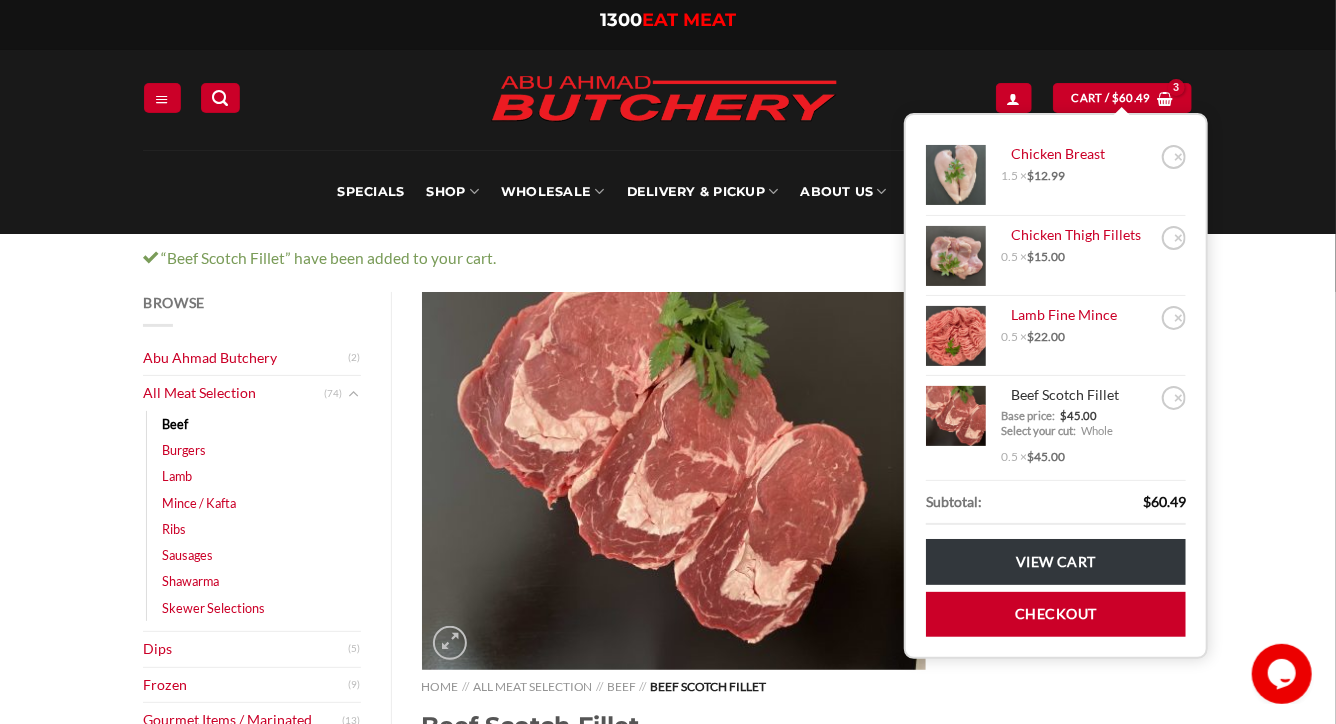 click at bounding box center [956, 416] 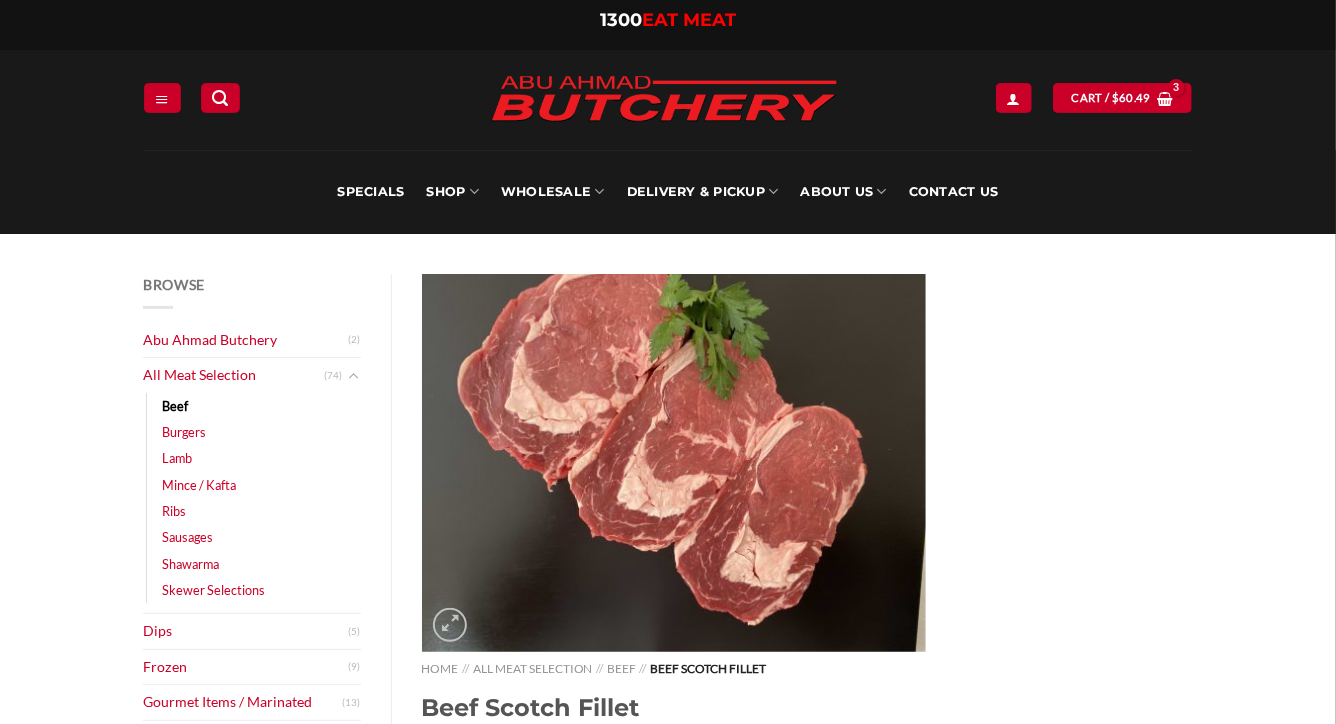 scroll, scrollTop: 223, scrollLeft: 0, axis: vertical 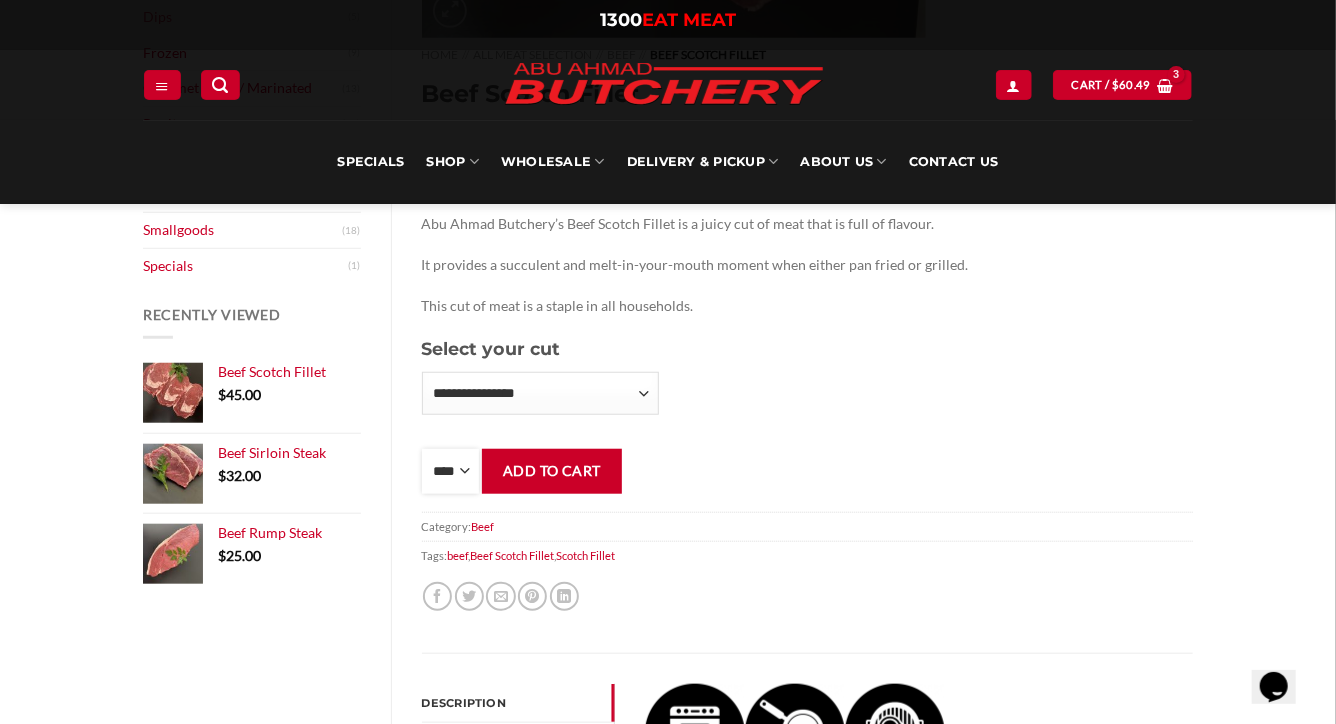 click on "**** * *** * *** * *** * *** * *** * *** * *** * *** * *** ** **** ** **** ** **** ** **** ** **** ** **** ** **** ** **** ** **** ** **** ** **** ** **** ** **** ** **** ** **** ** **** ** **** ** **** ** **** ** **** ** **** ** **** ** **** ** **** ** **** ** **** ** **** ** **** ** **** ** **** ** **** ** **** ** **** ** **** ** **** ** **** ** **** ** **** ** **** ** **** ** **** ** **** ** **** ** **** ** **** ** **** ** **** ** **** ** **** ** **** ** **** ** **** ** **** ** **** ** **** ** **** ** **** ** **** ** **** ** **** ** **** ** **** ** **** ** **** ** **** ** **** ** **** ** **** ** **** ** **** ** **** ** **** ** **** ** **** ** **** ** **** ** **** ** **** ** **** ** **** ** **** ** **** ** **** ** **** ** **** ** **** ** **** ** **** ** **** ** **** *** ***** *** ***** *** ***** *** ***** *** ***** *** ***** *** ***** *** ***** *** ***** *** ***** *** ***** *** ***** *** ***** *** ***** *** ***** *** ***** *** ***** *** ***** *** ***** *** ***** *** ***** *** ***** *** ***** *** ***** ***" at bounding box center [451, 471] 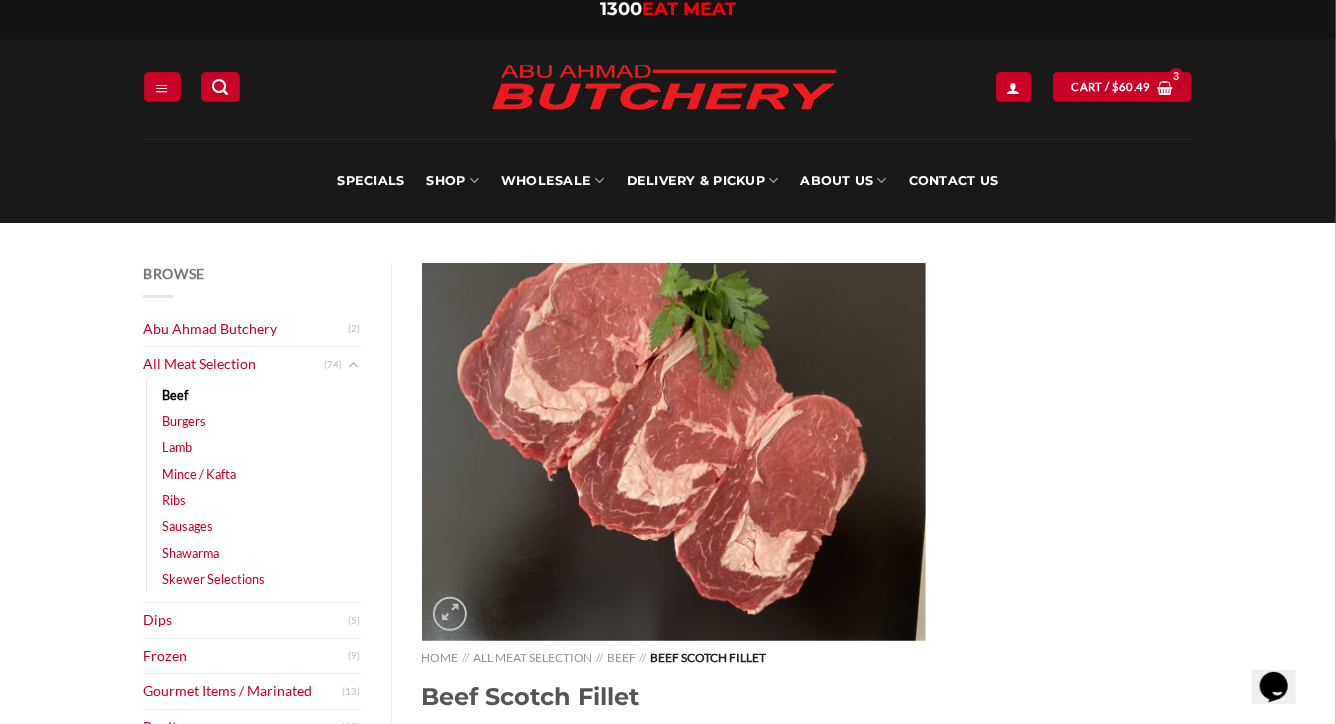 scroll, scrollTop: 0, scrollLeft: 0, axis: both 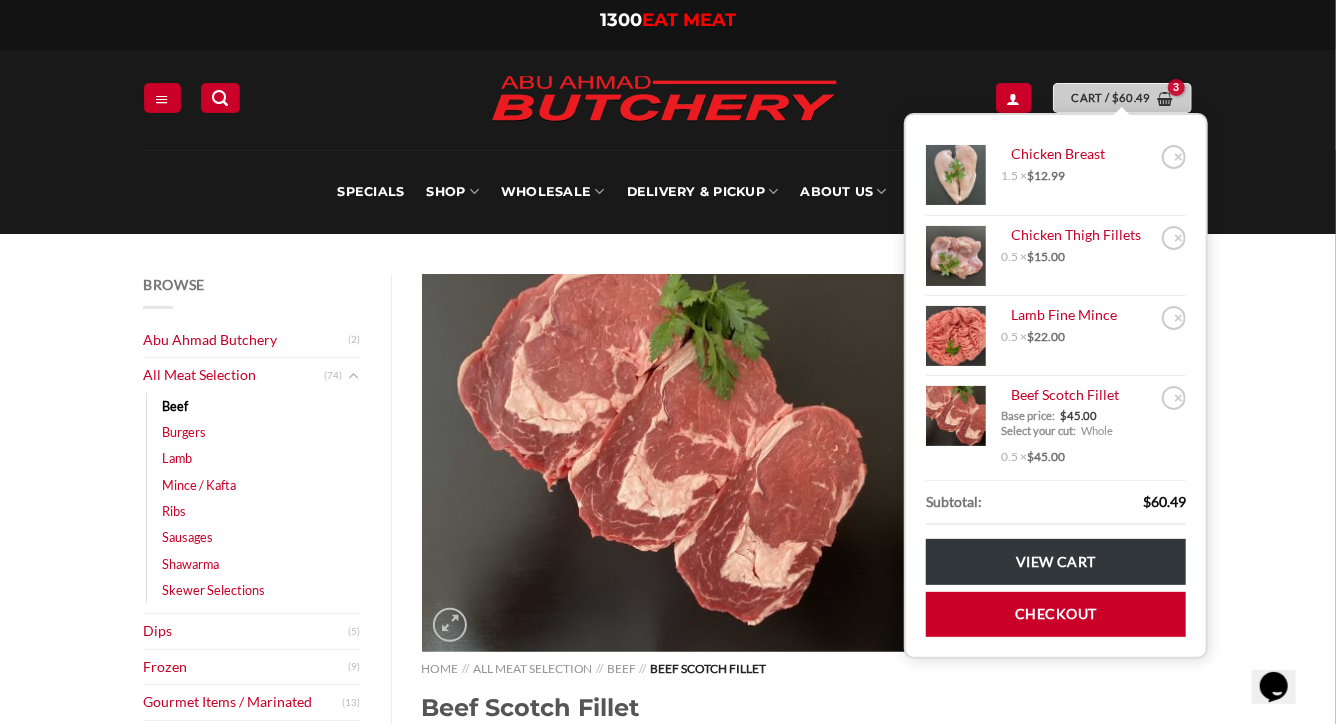 click on "Cart   /         $ 60.49" at bounding box center [1111, 98] 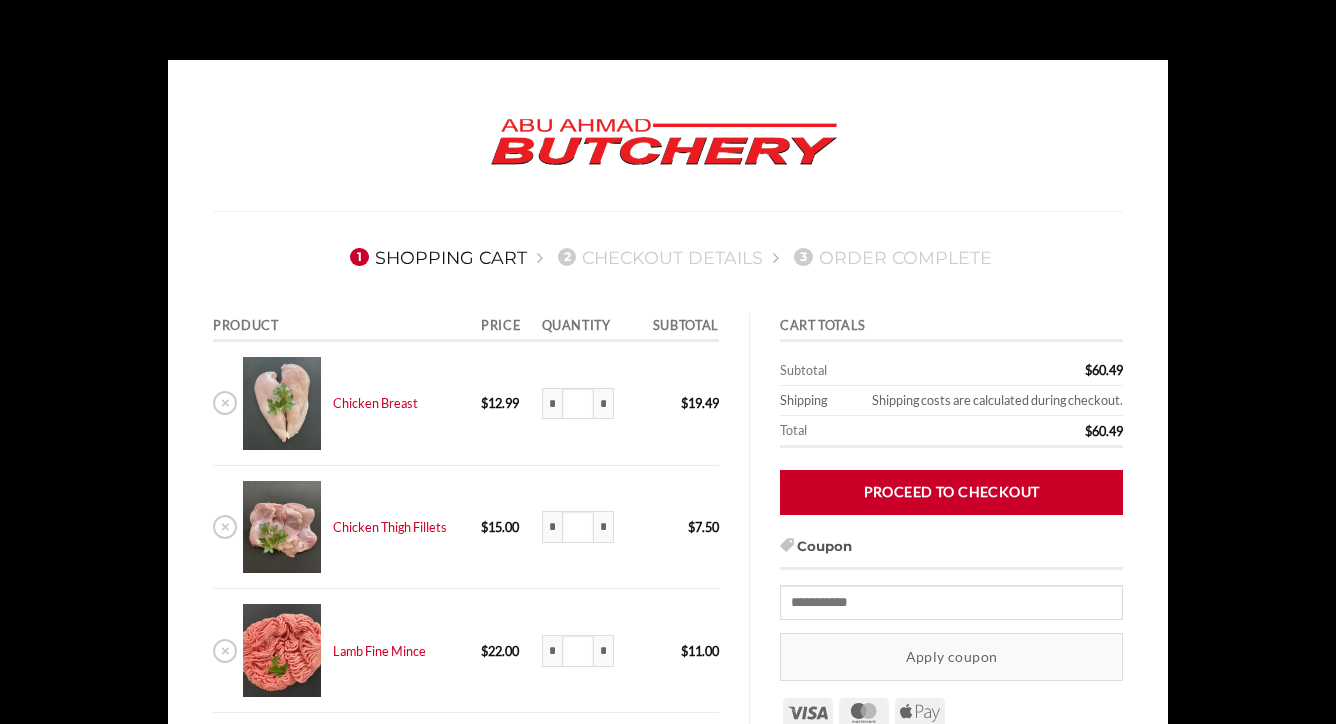 scroll, scrollTop: 0, scrollLeft: 0, axis: both 